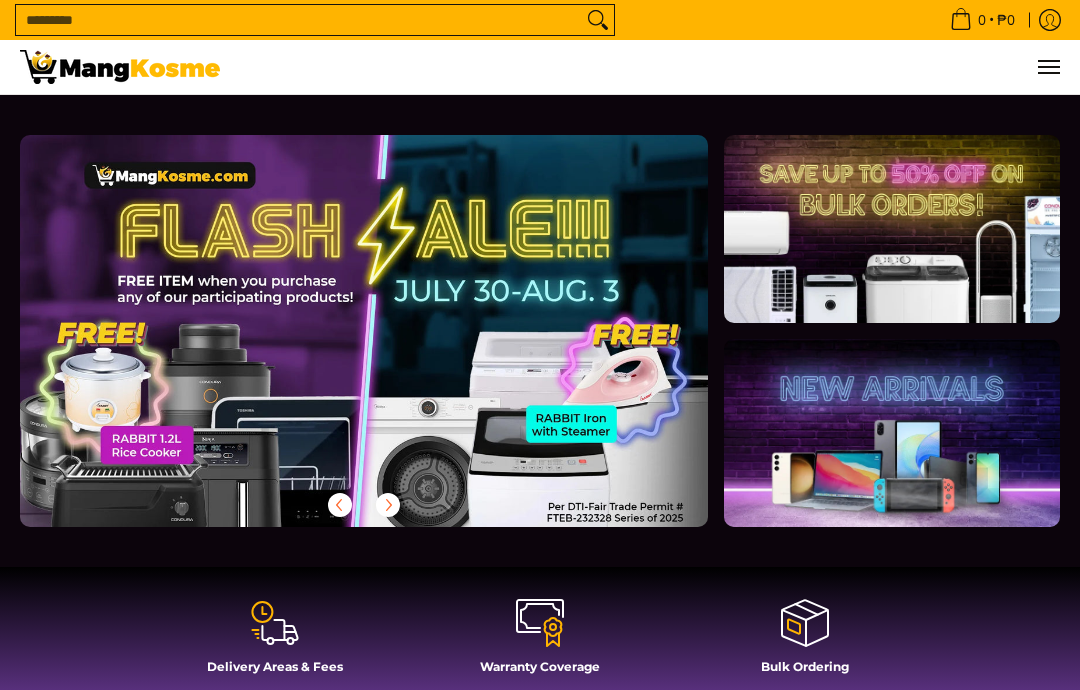 scroll, scrollTop: 0, scrollLeft: 0, axis: both 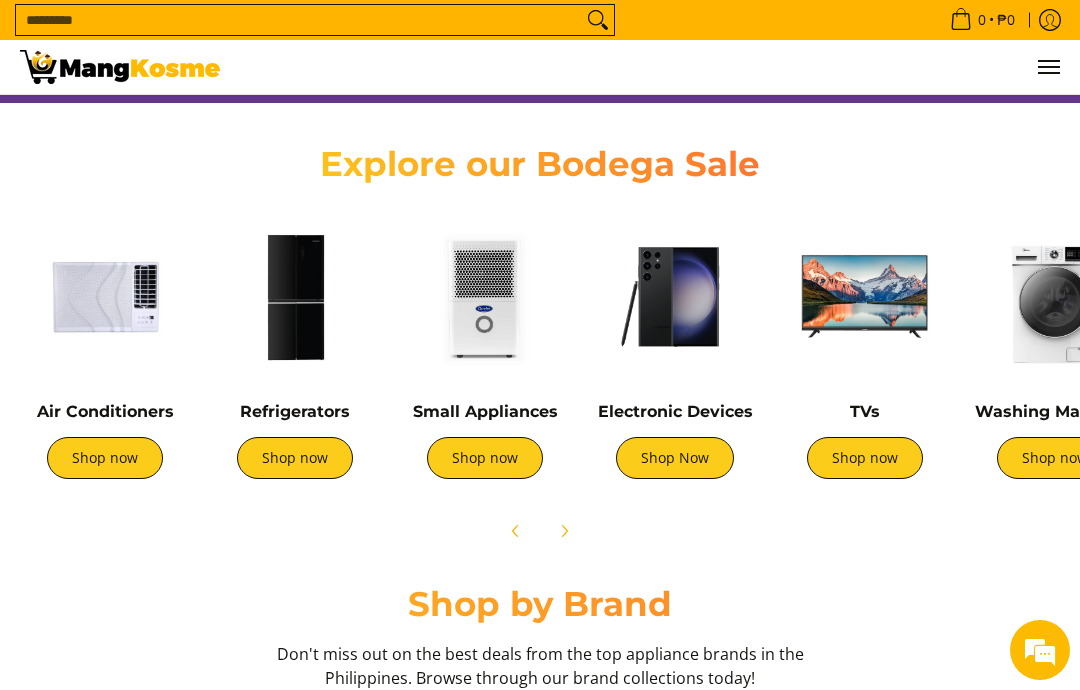 click on "Shop now" at bounding box center [105, 458] 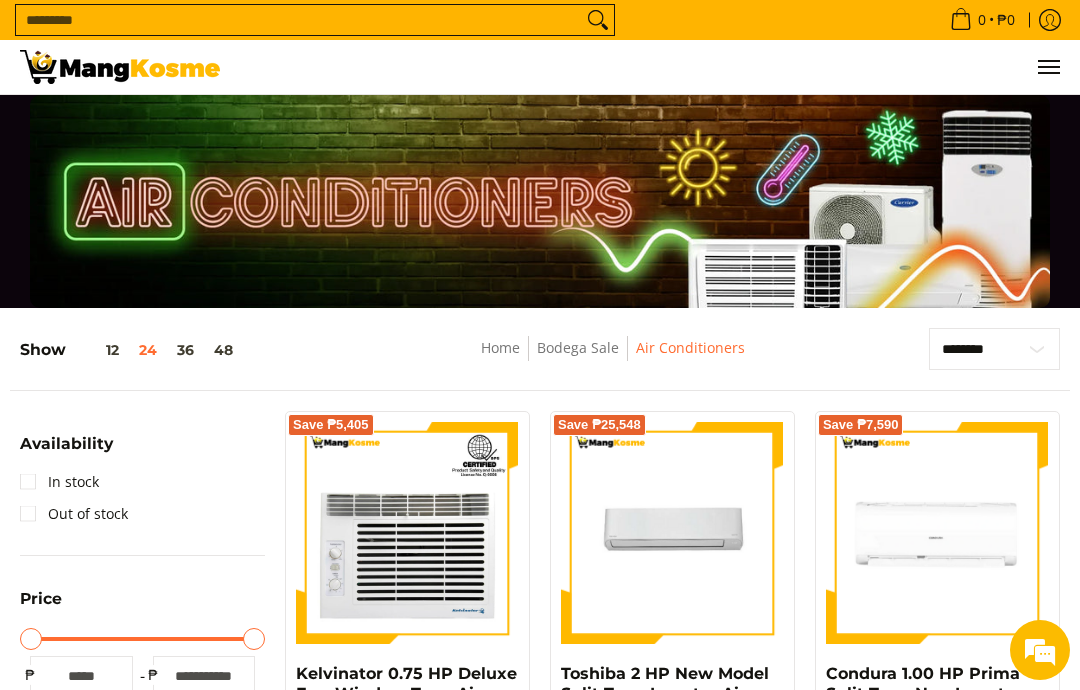 scroll, scrollTop: 0, scrollLeft: 0, axis: both 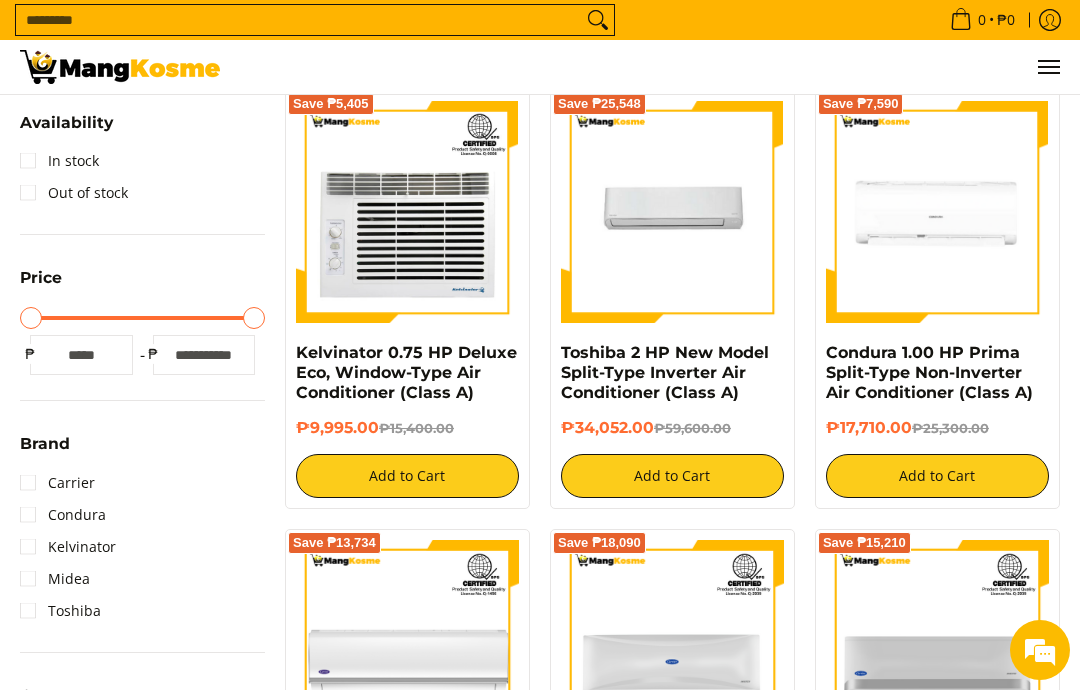 type on "******" 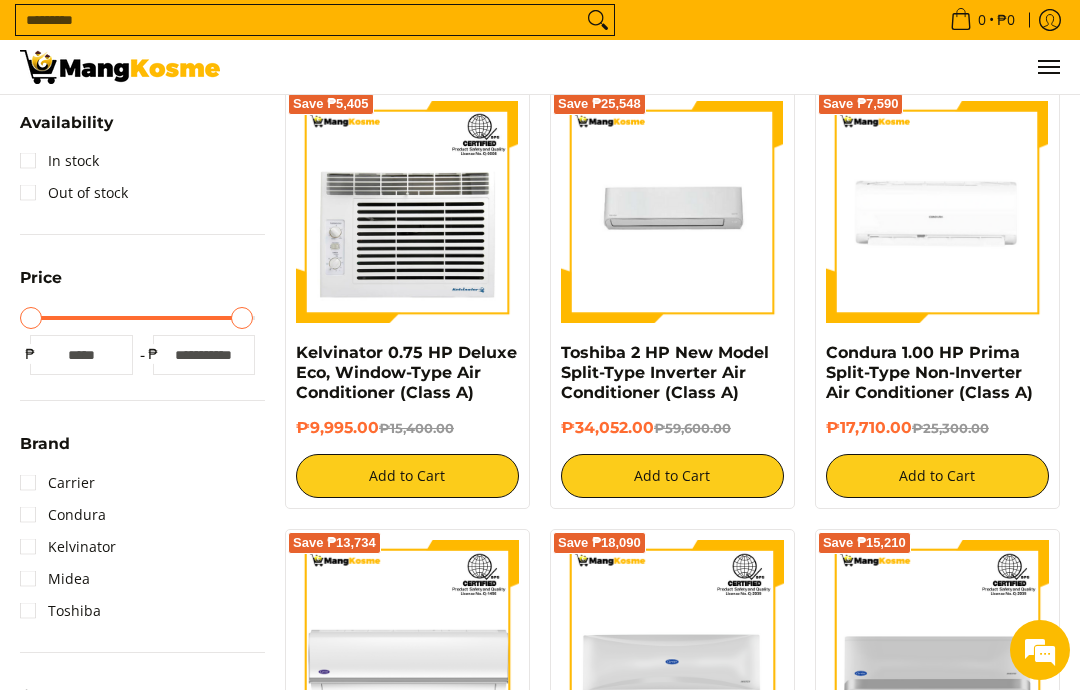 type on "******" 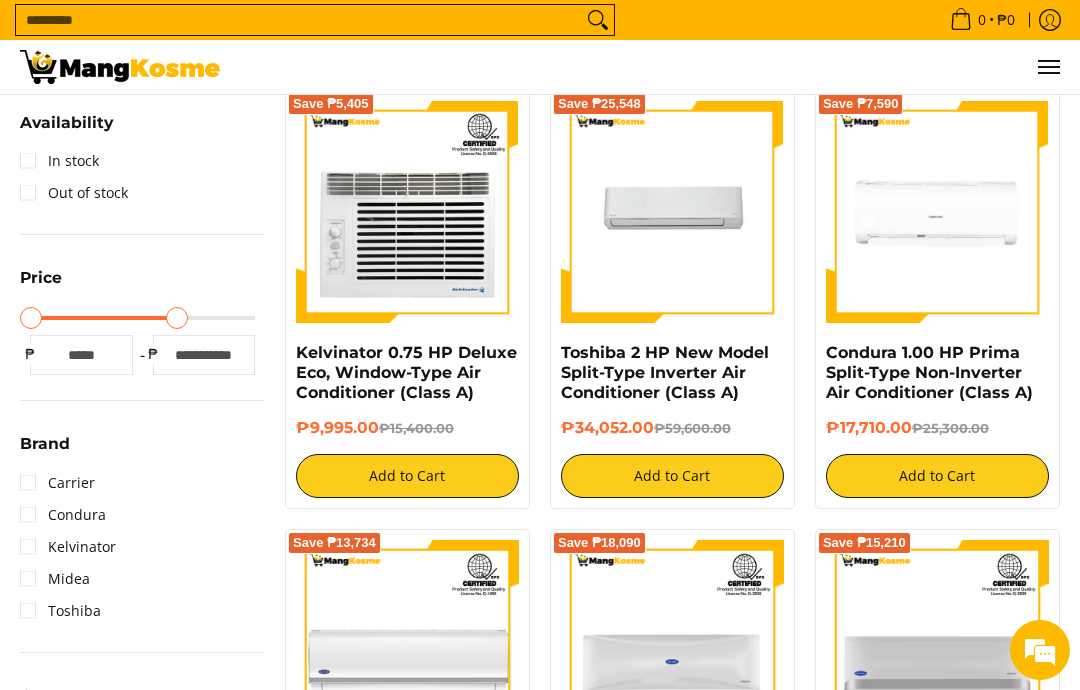 type on "*****" 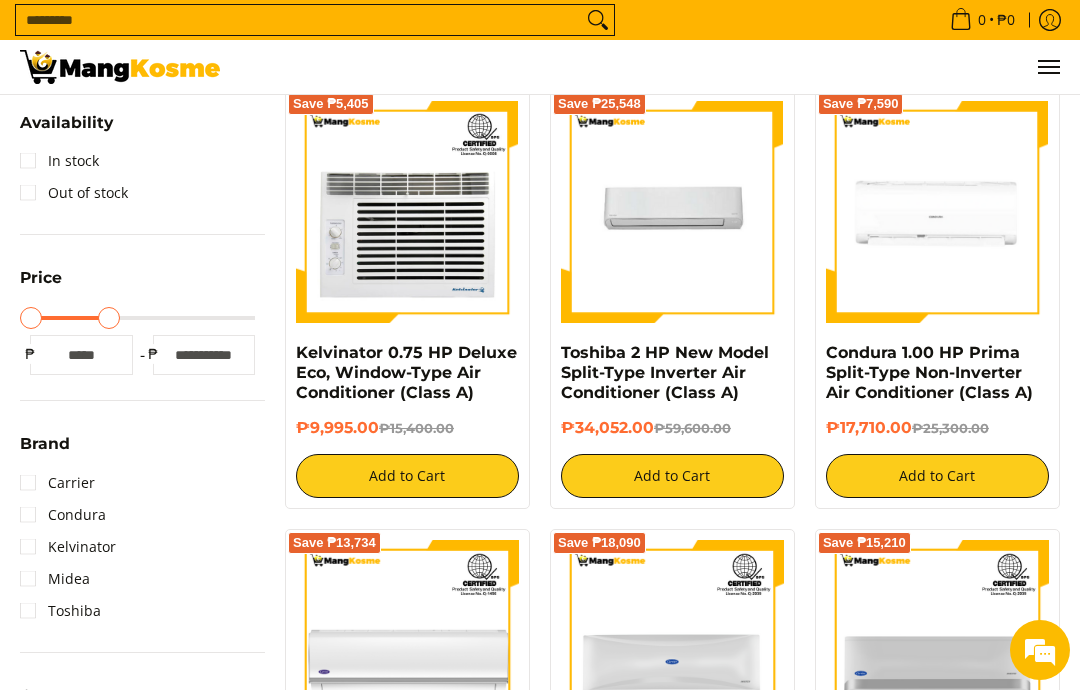 type on "*****" 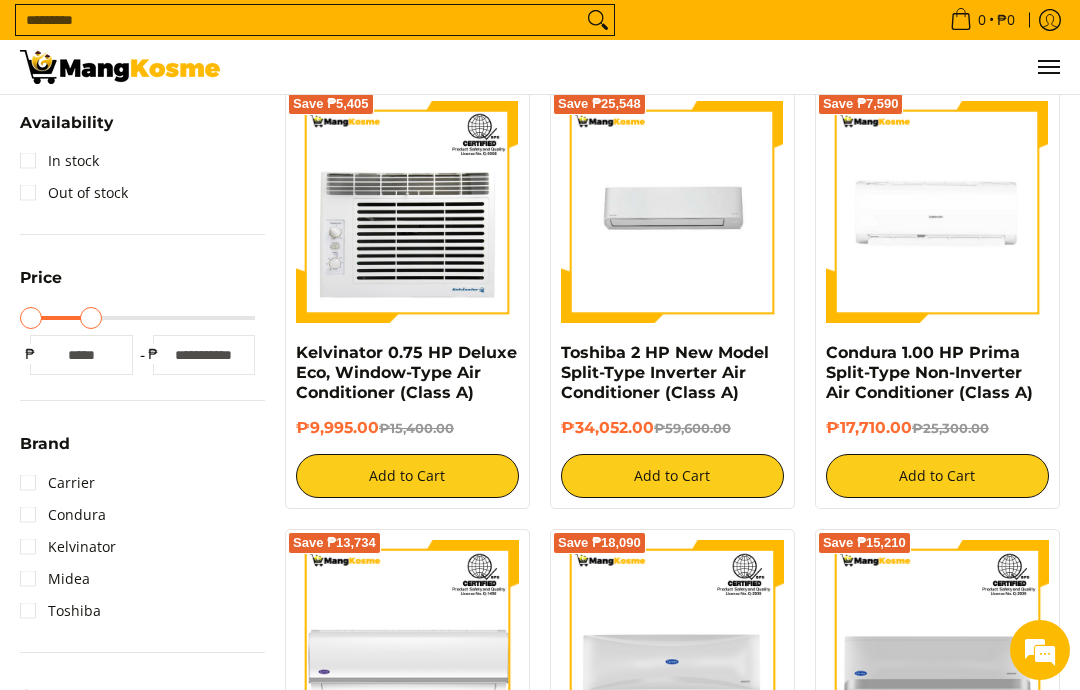 type on "*****" 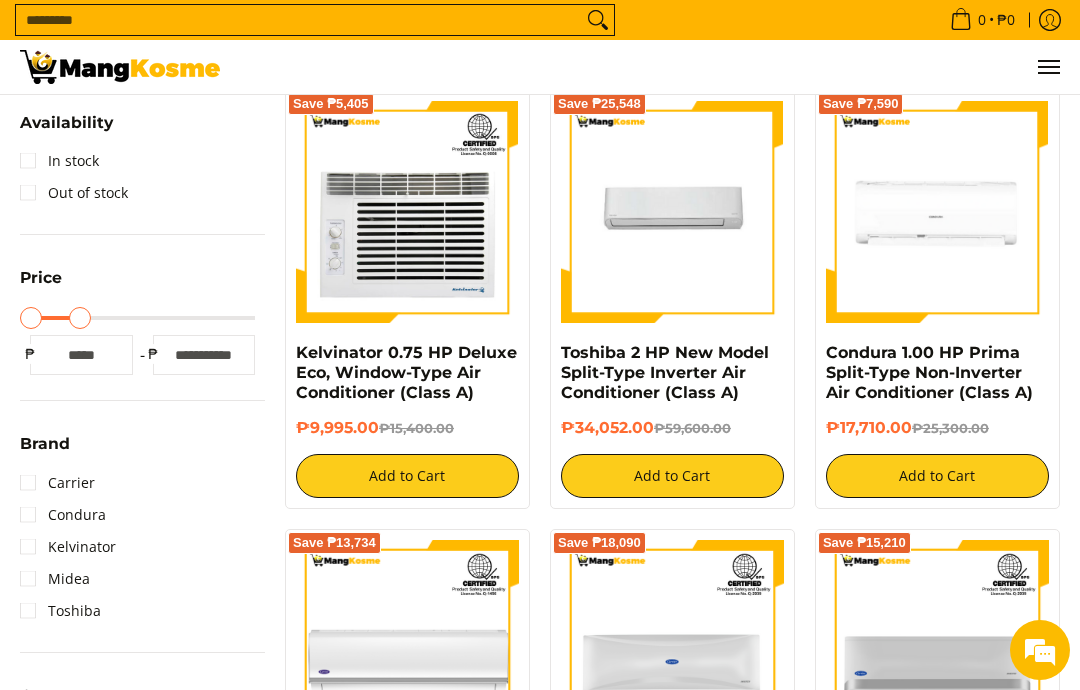 type on "*****" 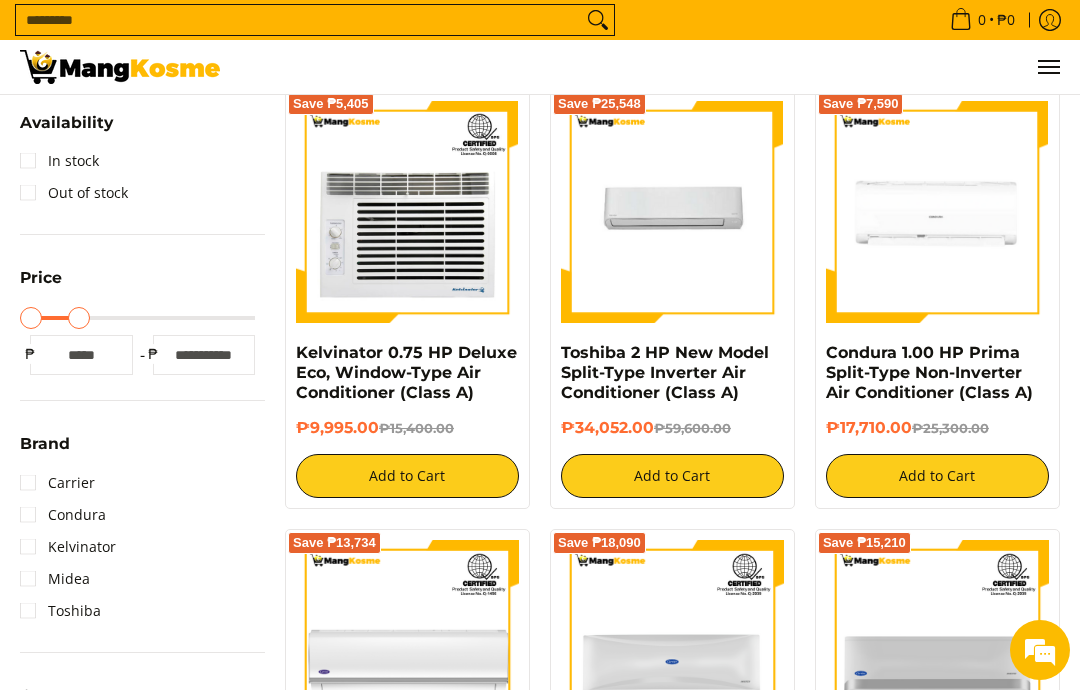 type on "*****" 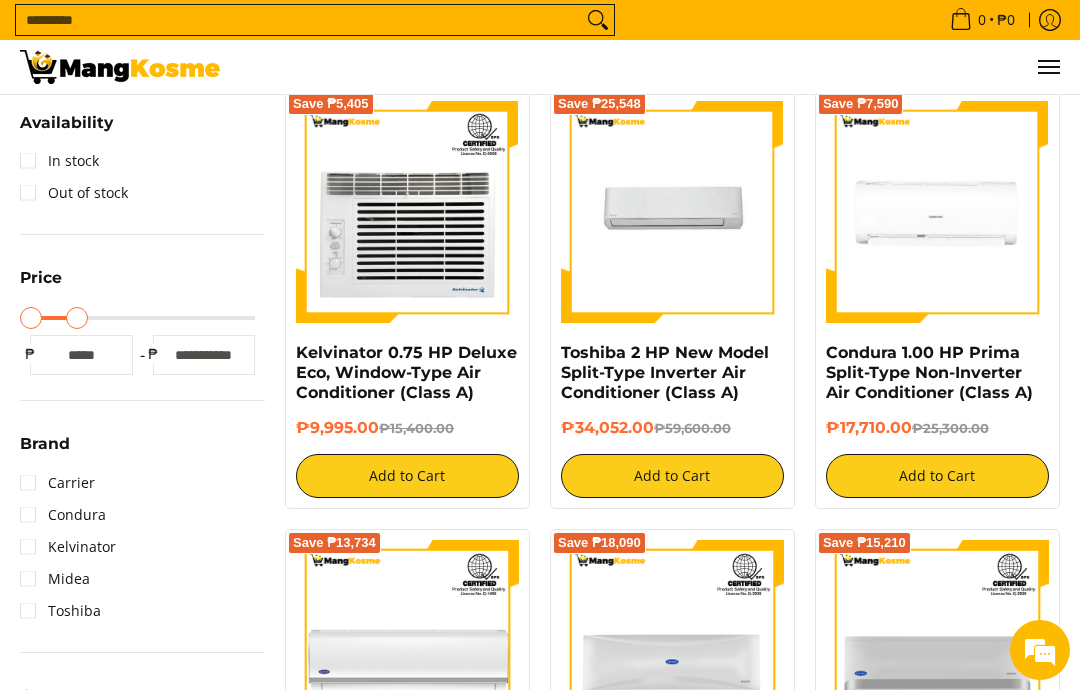 type on "*****" 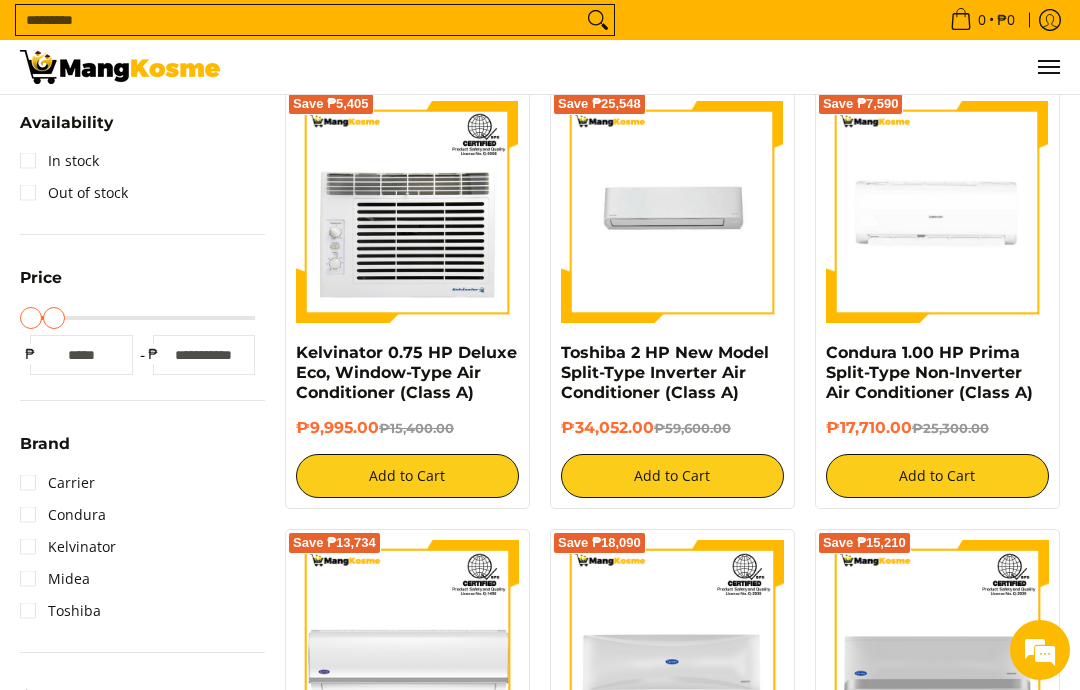 type on "*****" 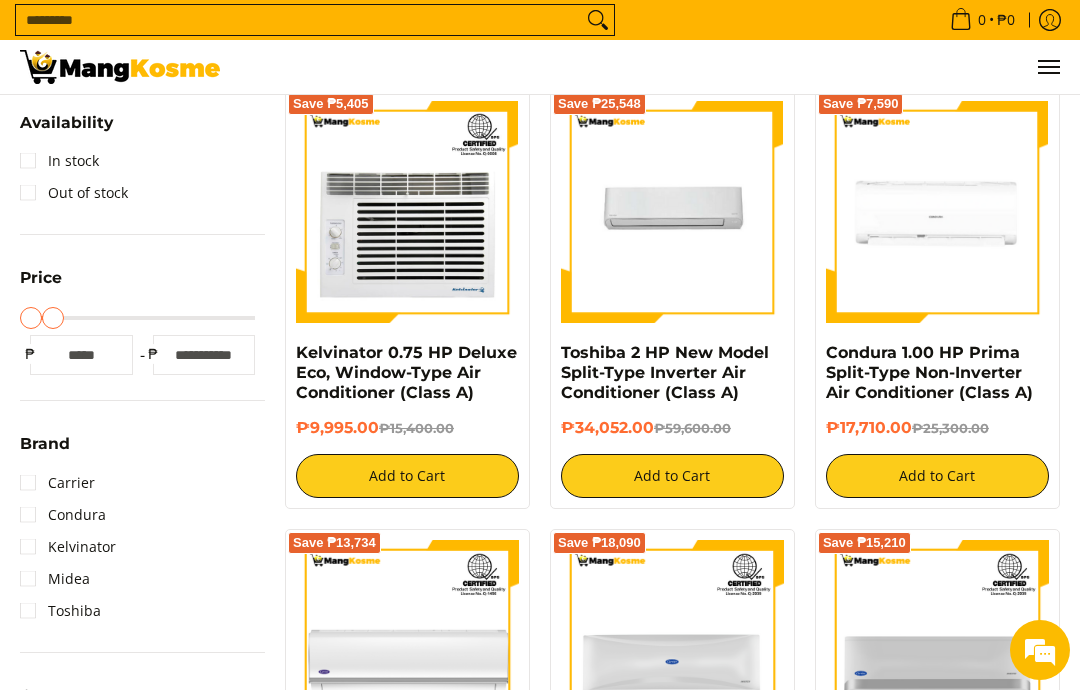 type on "*****" 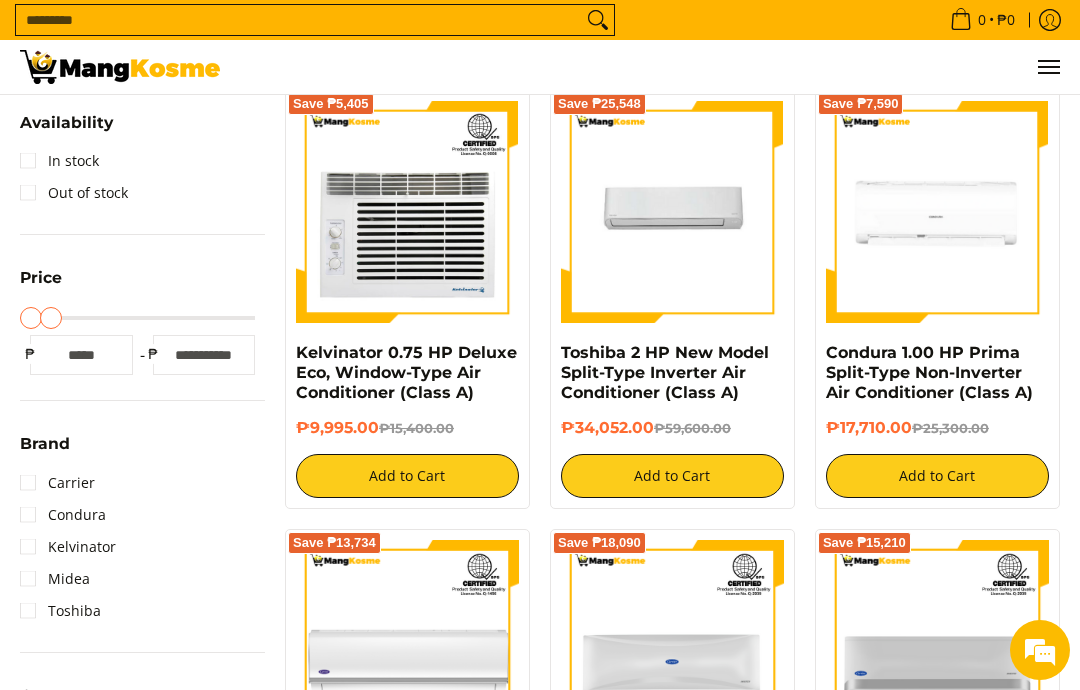 type on "*****" 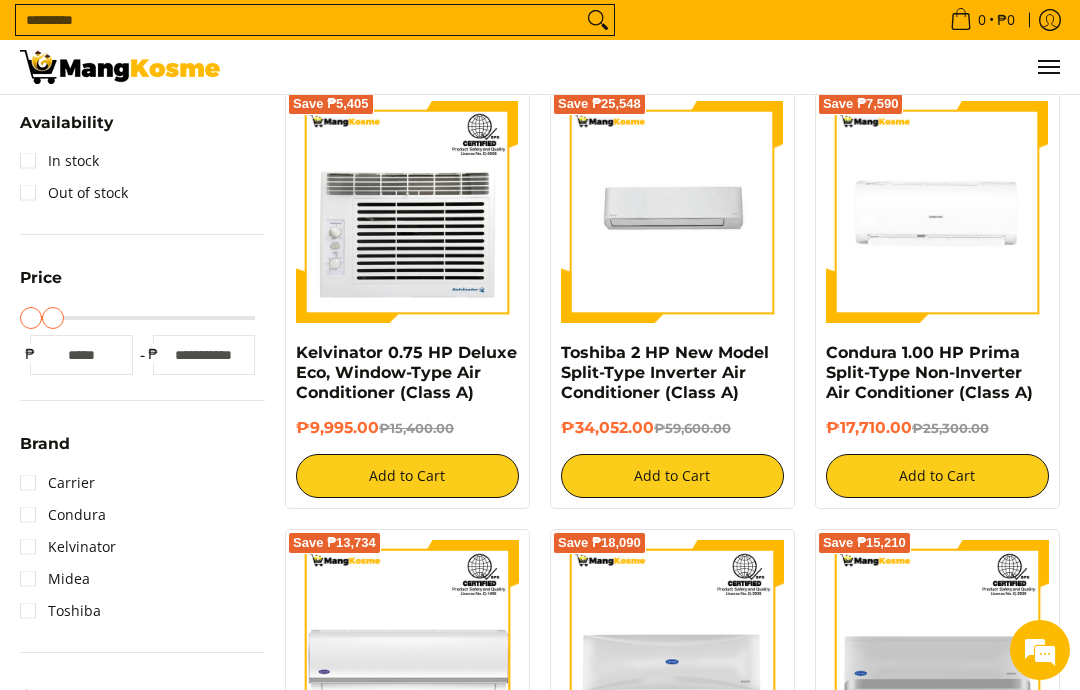 type on "*****" 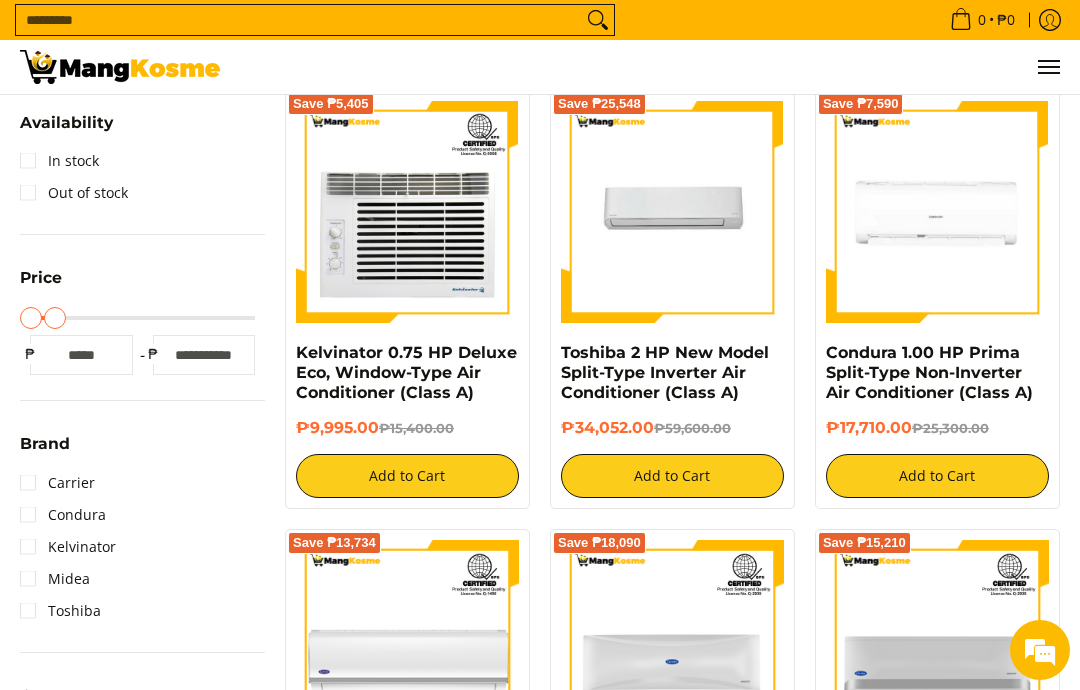 type on "*****" 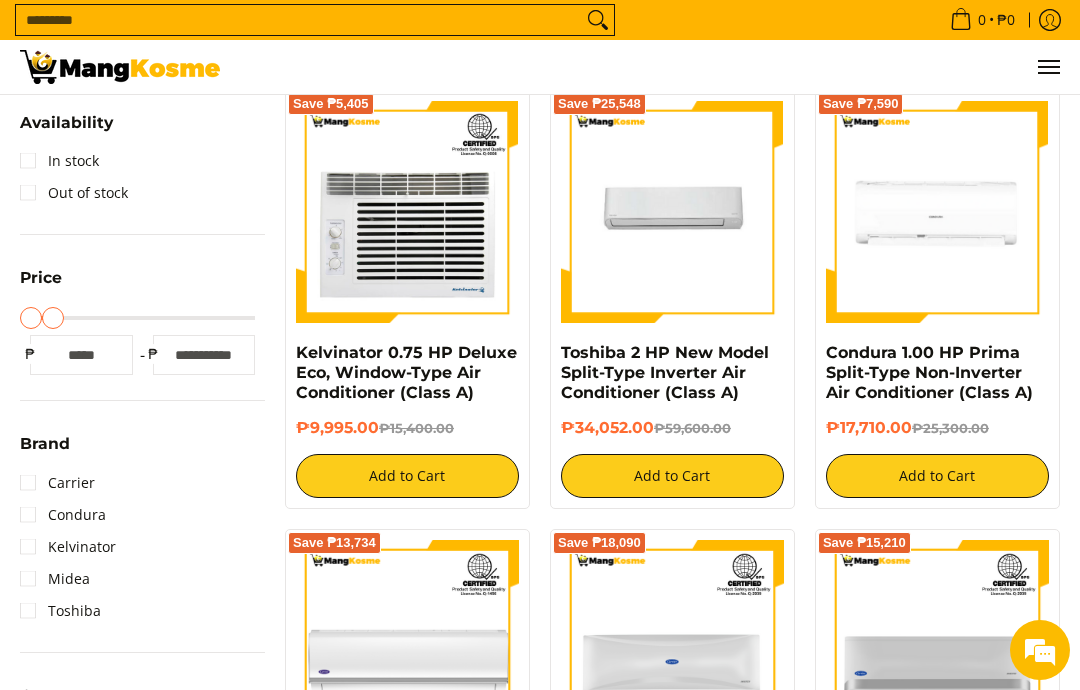 type on "*****" 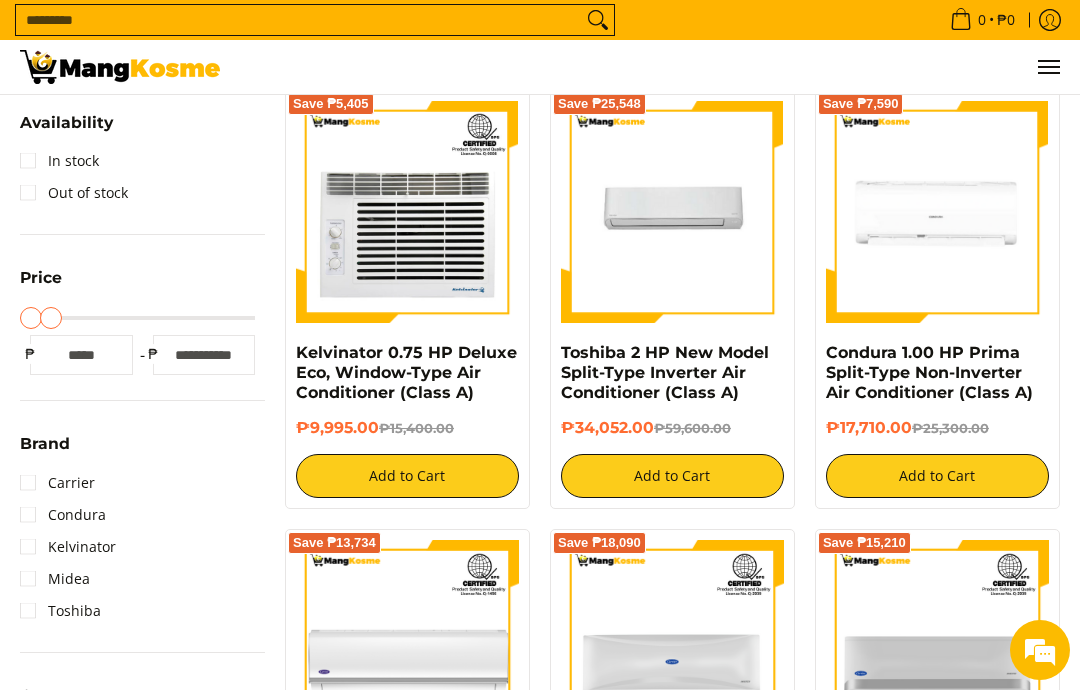type on "*****" 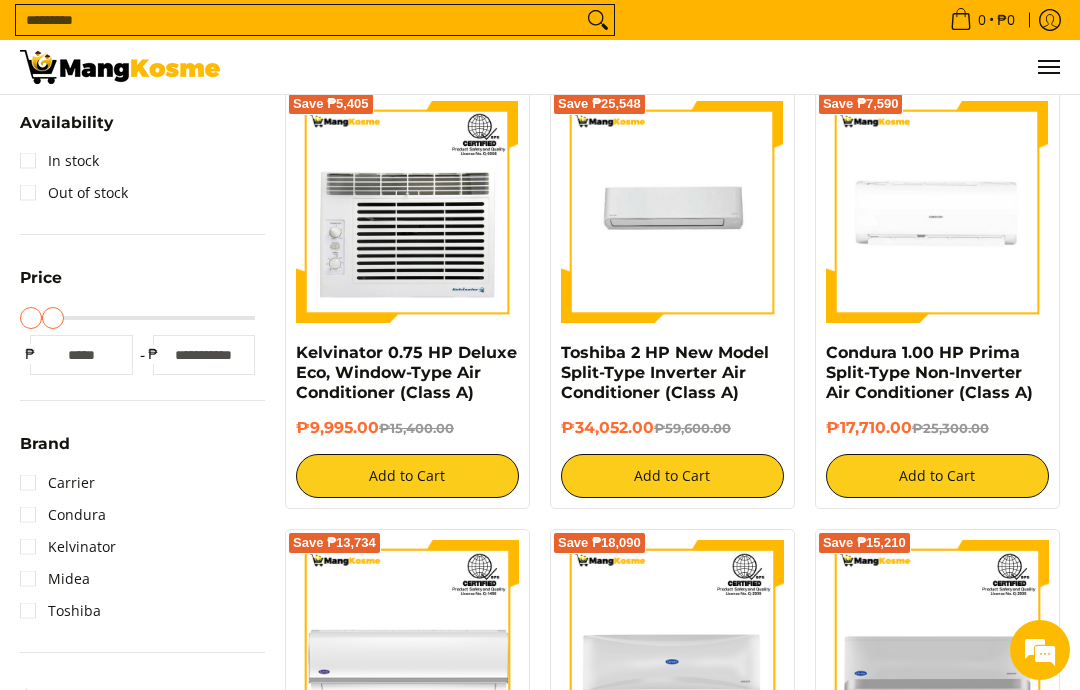 type on "*****" 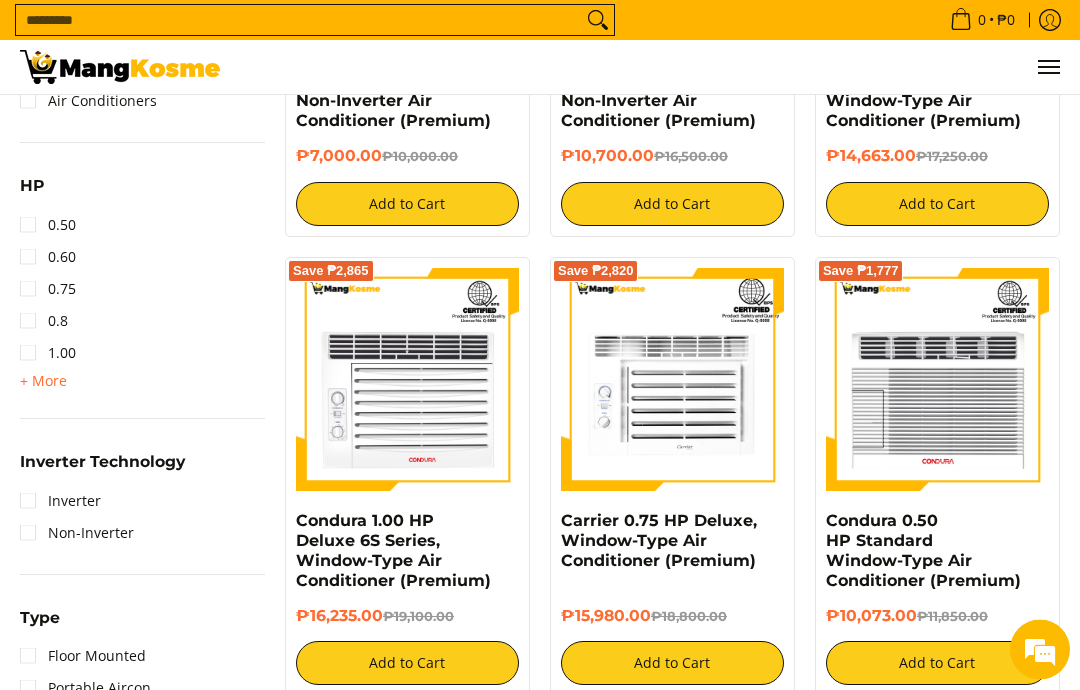 scroll, scrollTop: 1075, scrollLeft: 0, axis: vertical 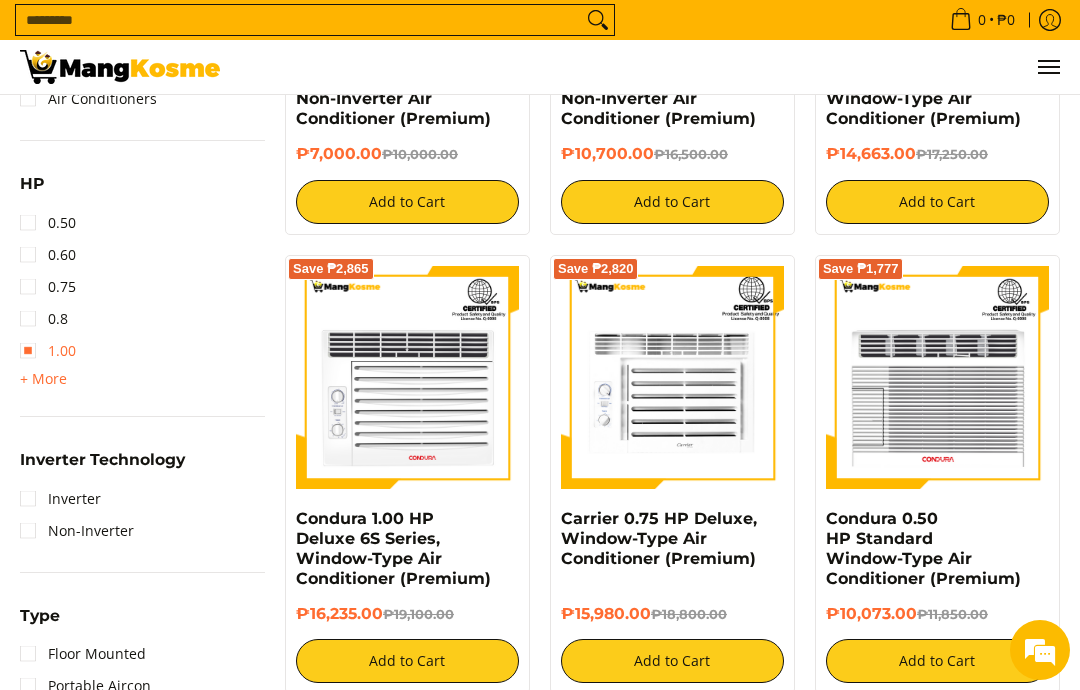 click on "1.00" at bounding box center (48, 351) 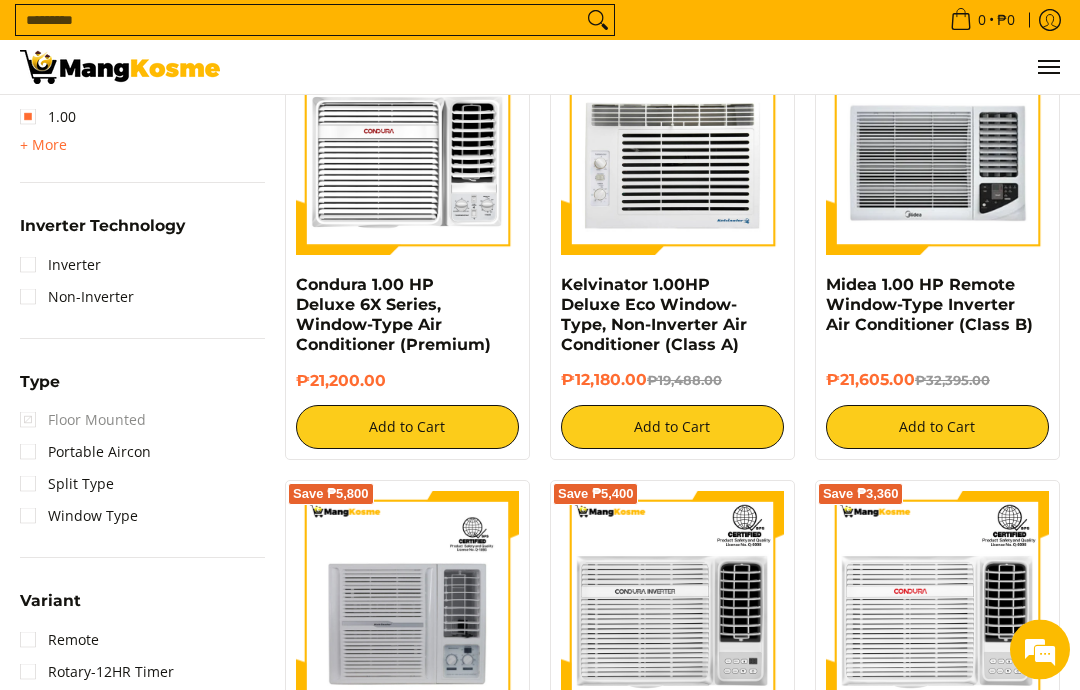 scroll, scrollTop: 1309, scrollLeft: 0, axis: vertical 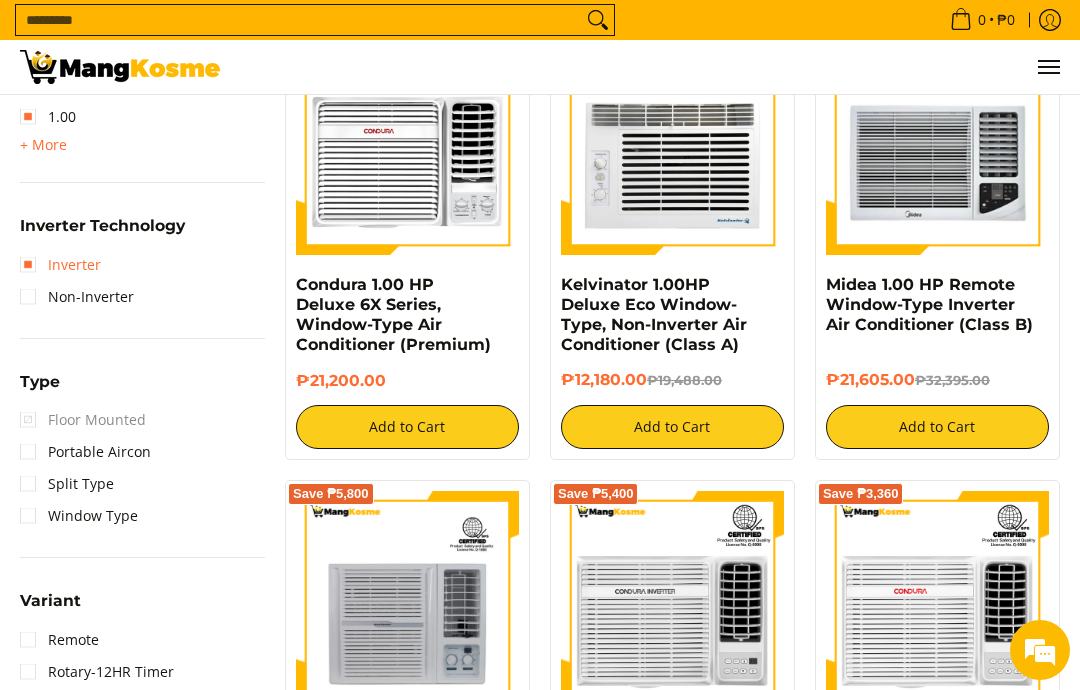 click on "Inverter" at bounding box center (60, 265) 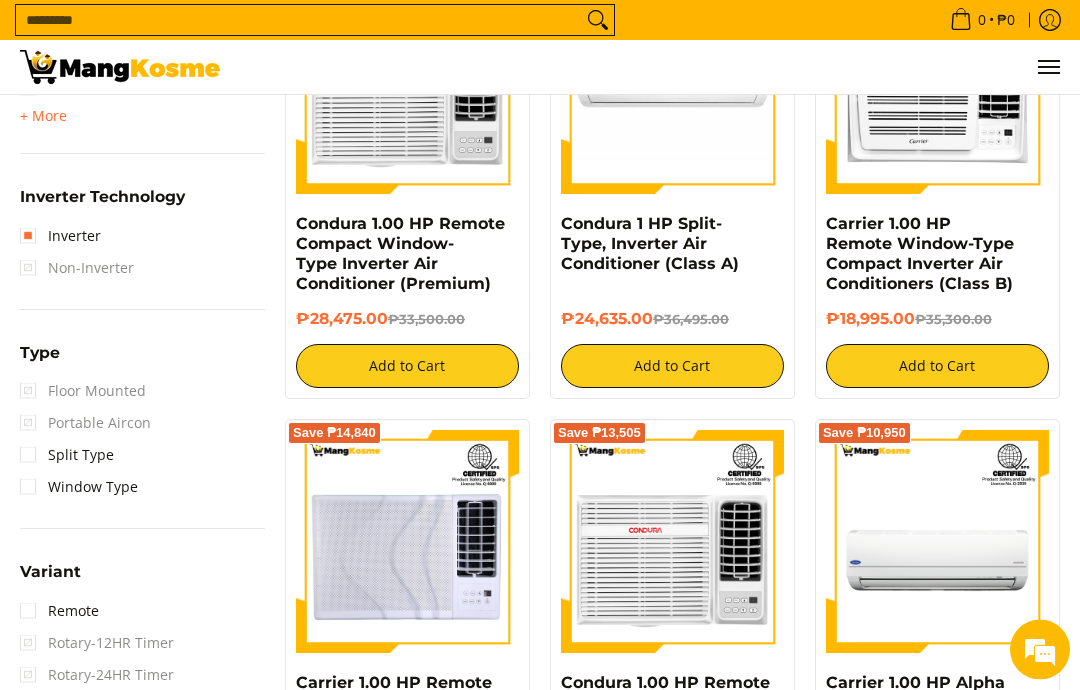 scroll, scrollTop: 1350, scrollLeft: 0, axis: vertical 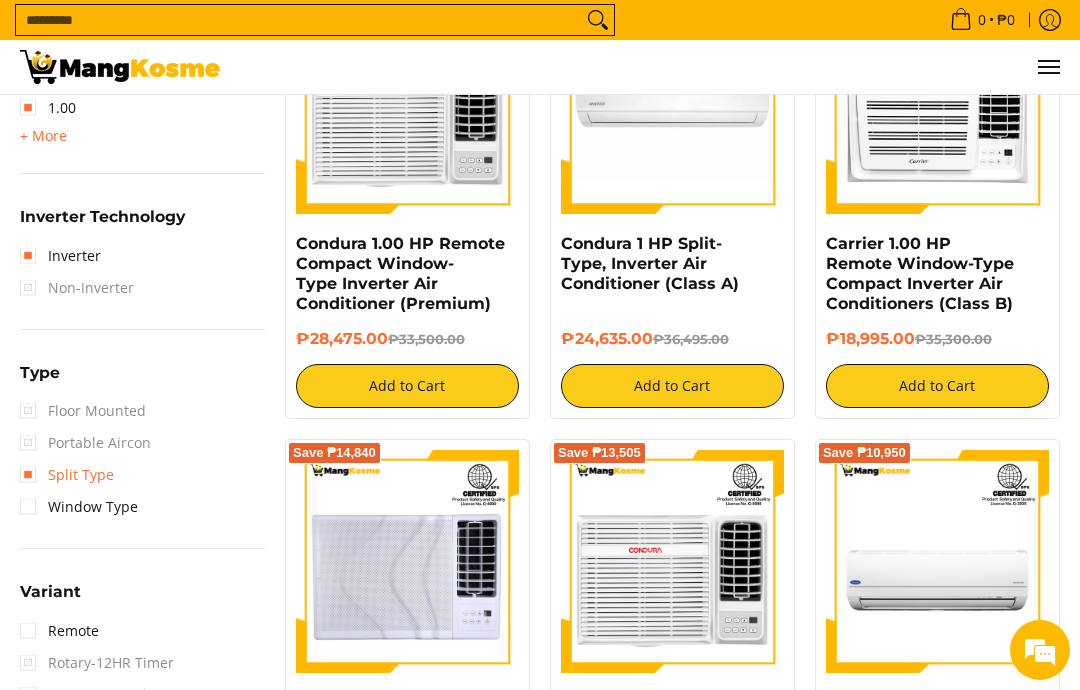 click on "Split Type" at bounding box center [67, 475] 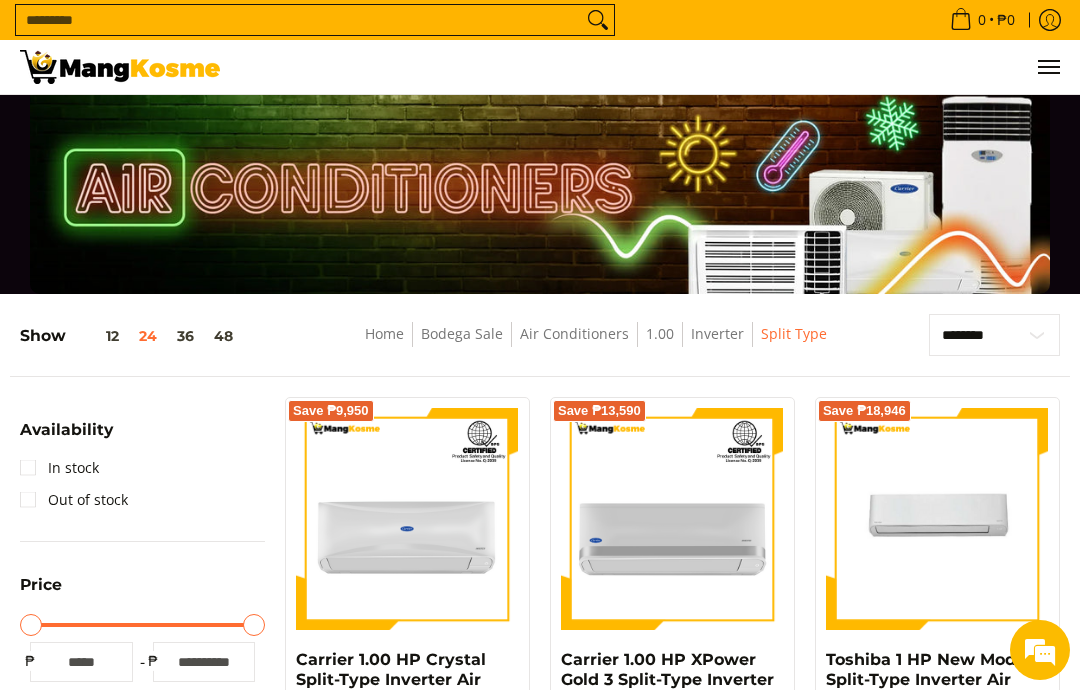 scroll, scrollTop: 17, scrollLeft: 0, axis: vertical 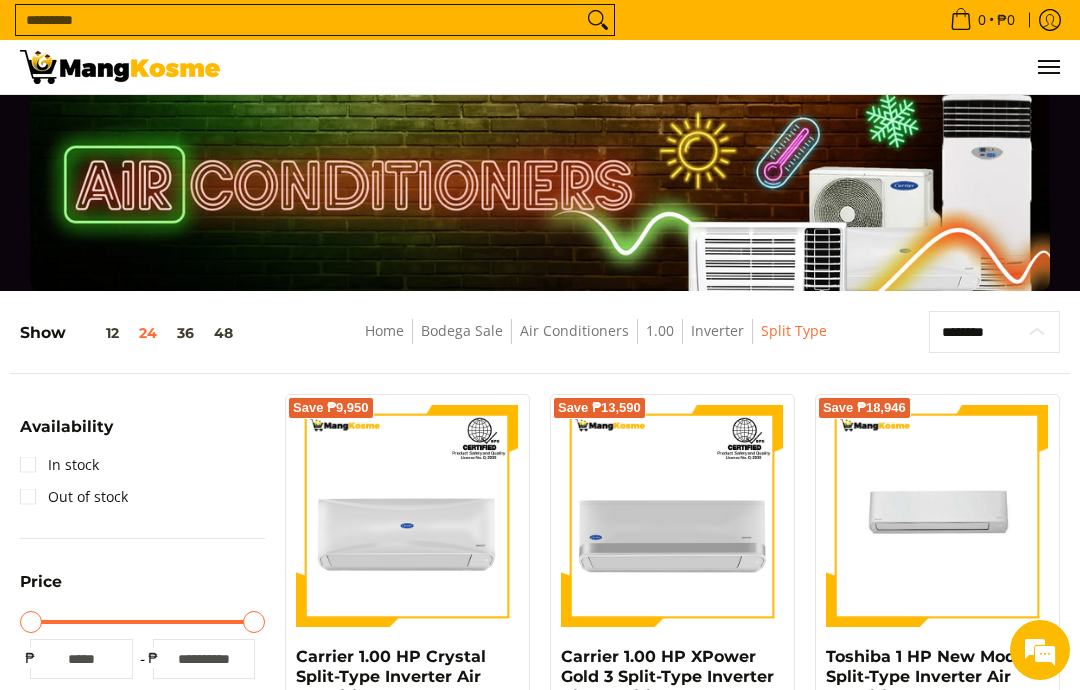 click on "**********" at bounding box center [994, 332] 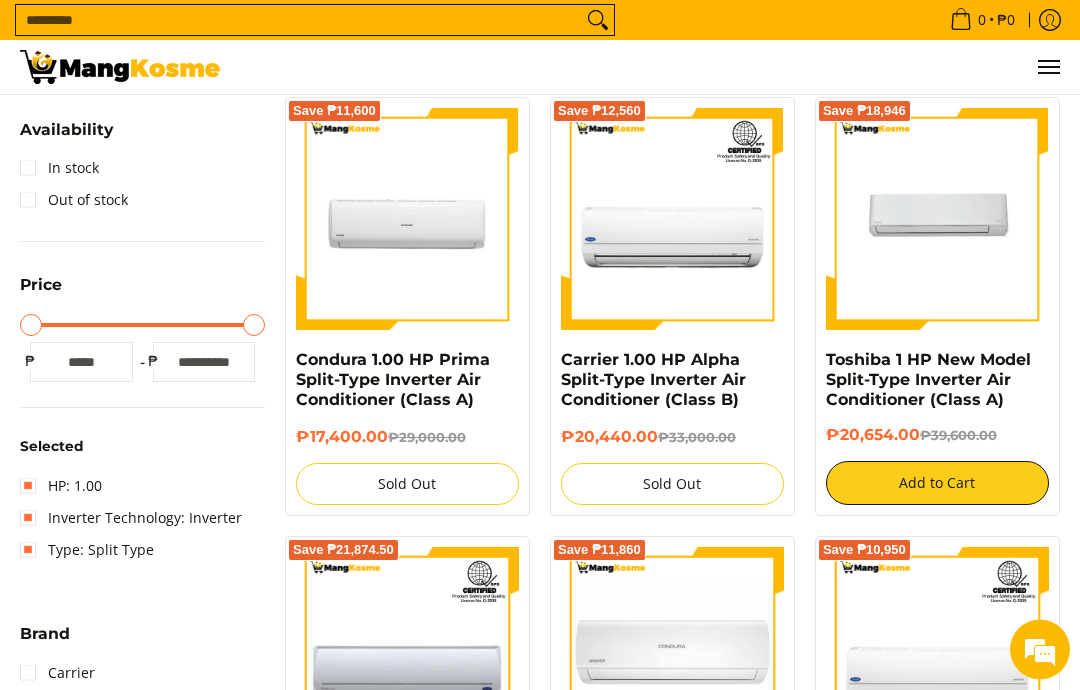 scroll, scrollTop: 311, scrollLeft: 0, axis: vertical 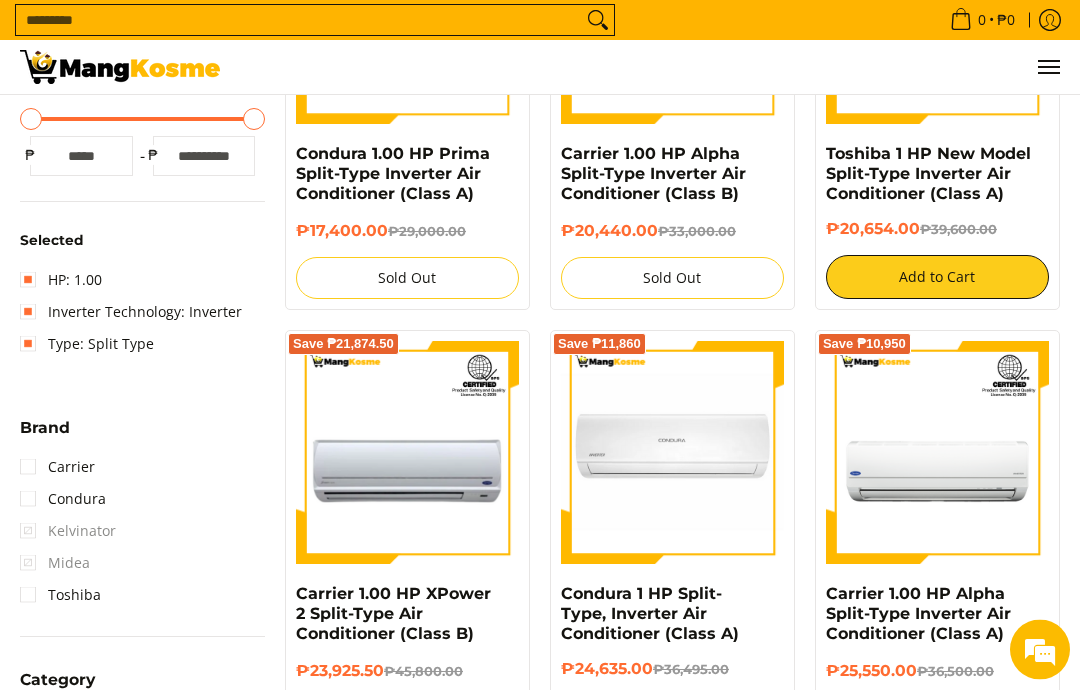click at bounding box center [407, 453] 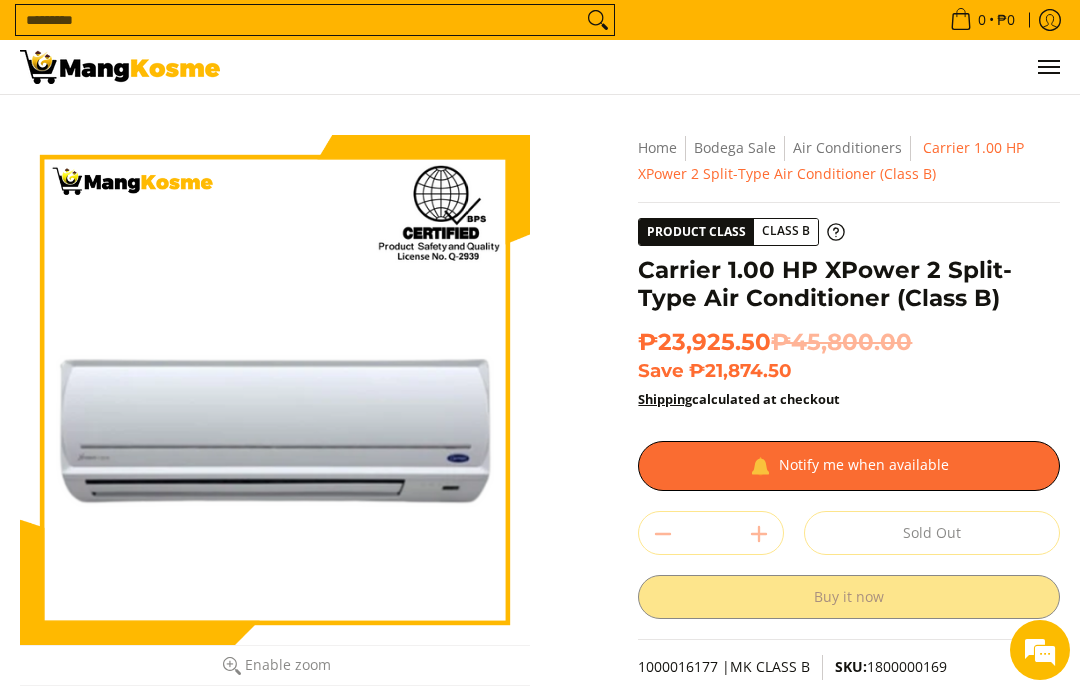 scroll, scrollTop: 0, scrollLeft: 0, axis: both 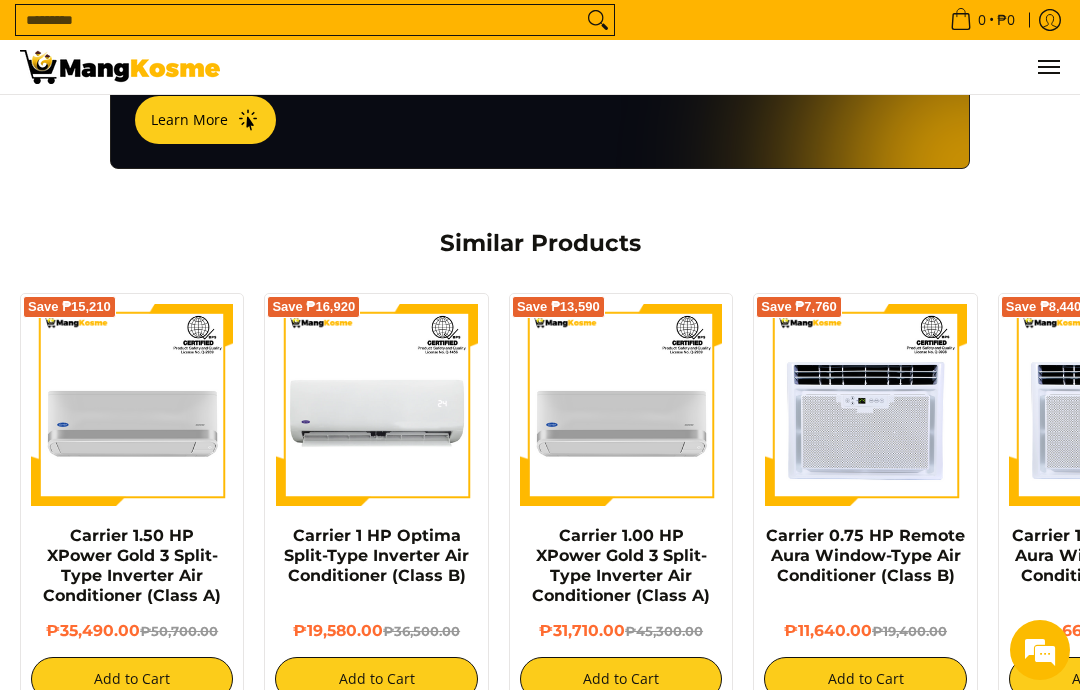 click at bounding box center (376, 405) 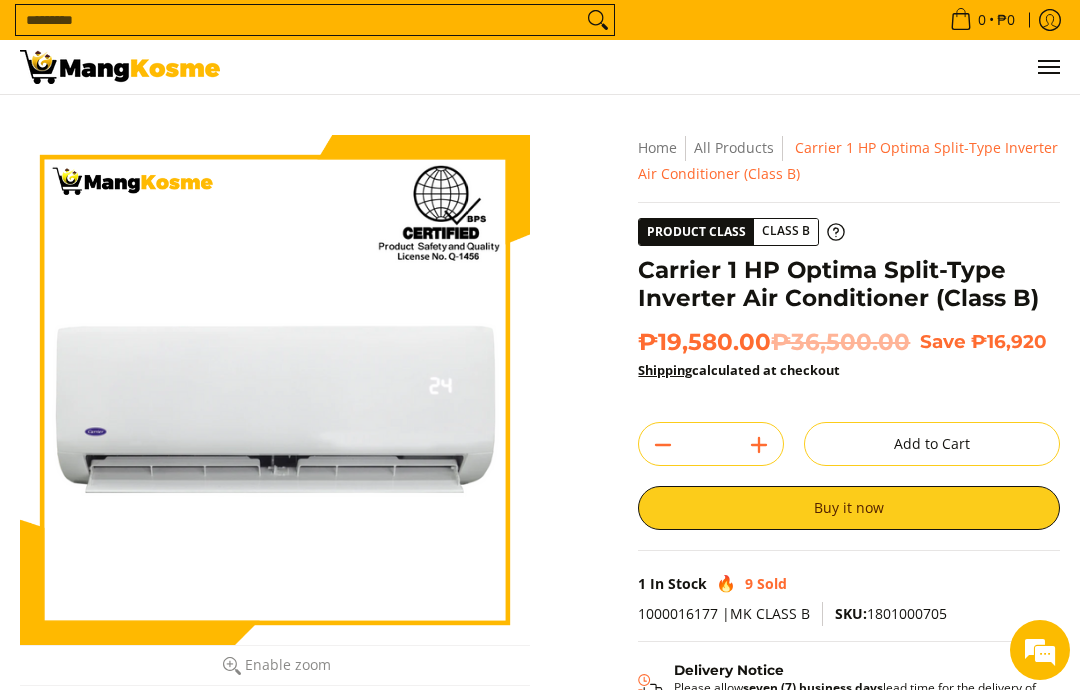 scroll, scrollTop: 0, scrollLeft: 0, axis: both 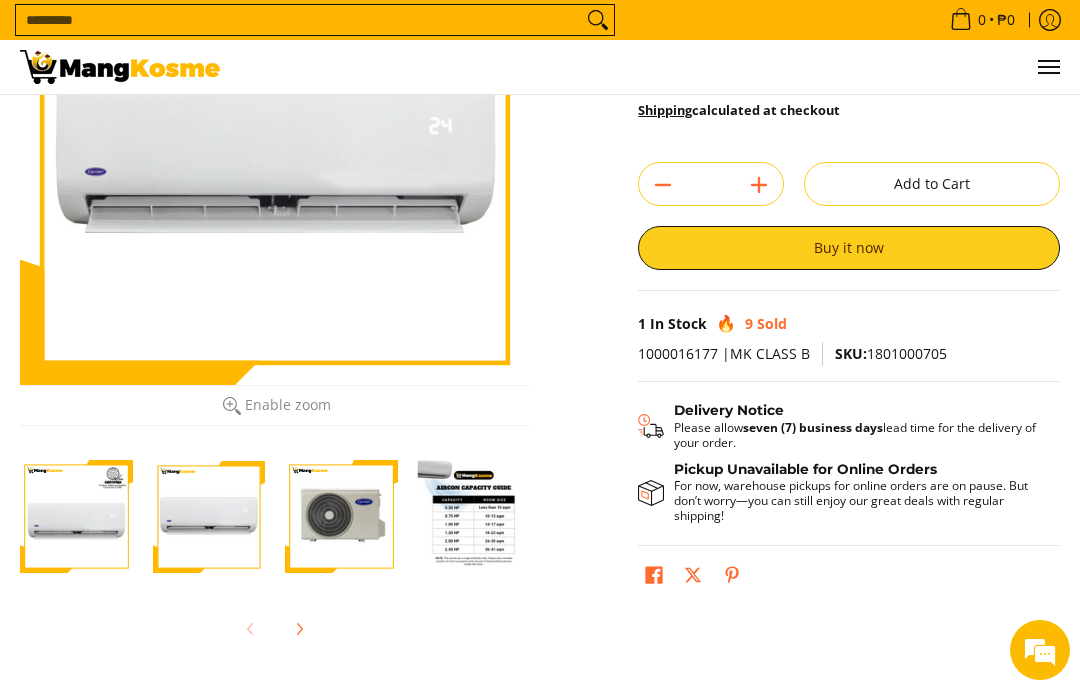 click at bounding box center [341, 516] 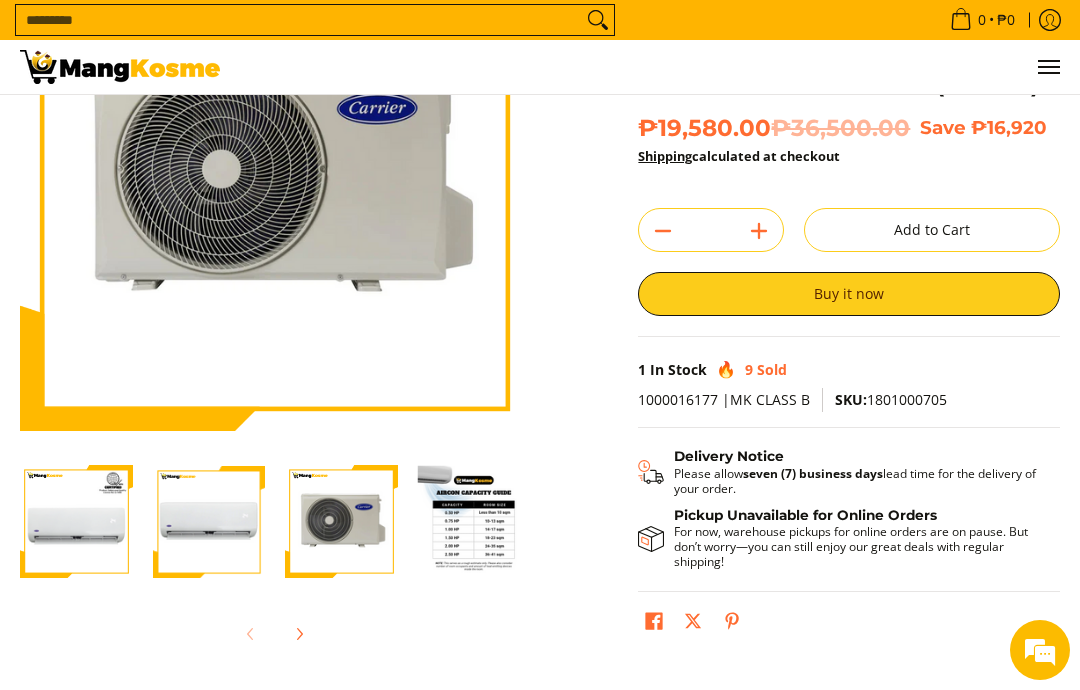scroll, scrollTop: 138, scrollLeft: 0, axis: vertical 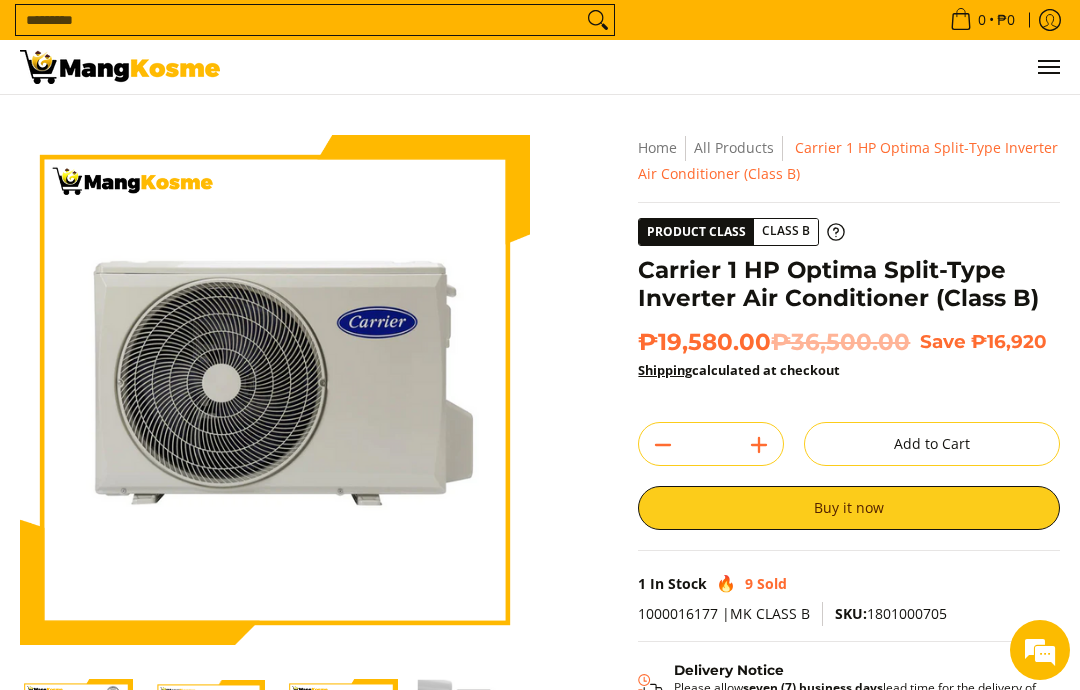 click 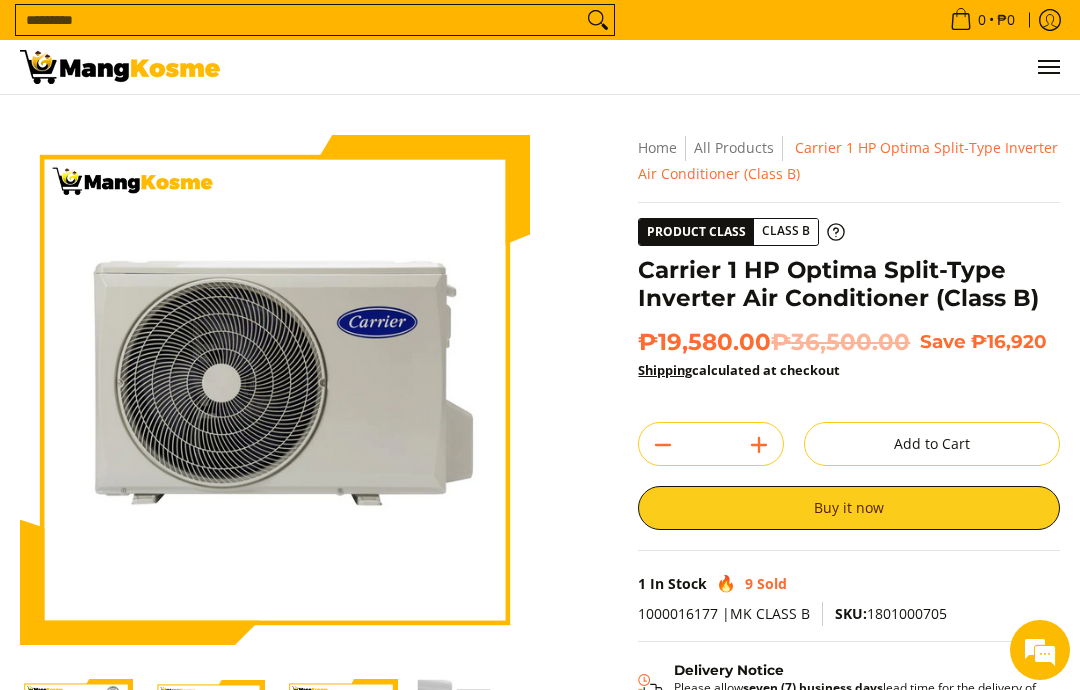click 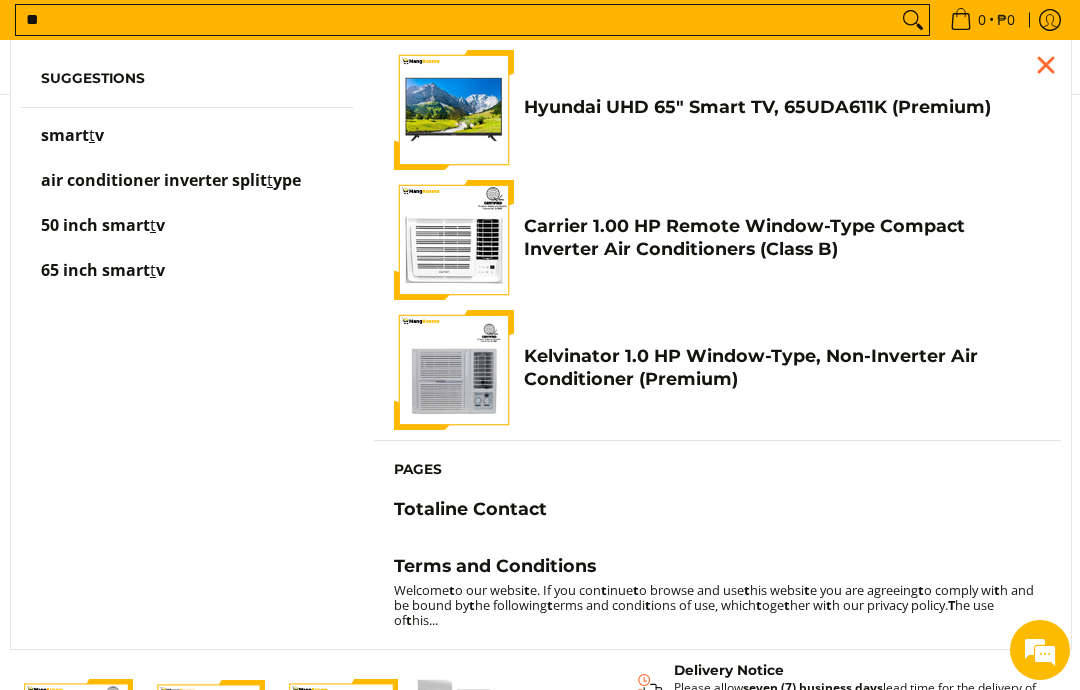 type on "**" 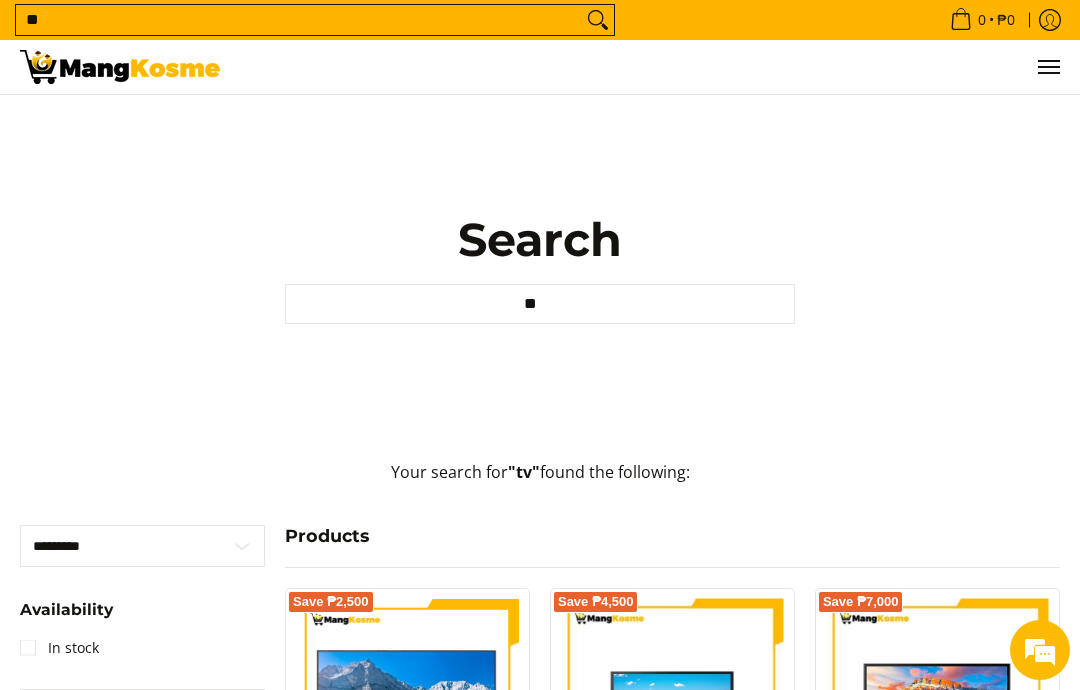 scroll, scrollTop: 0, scrollLeft: 0, axis: both 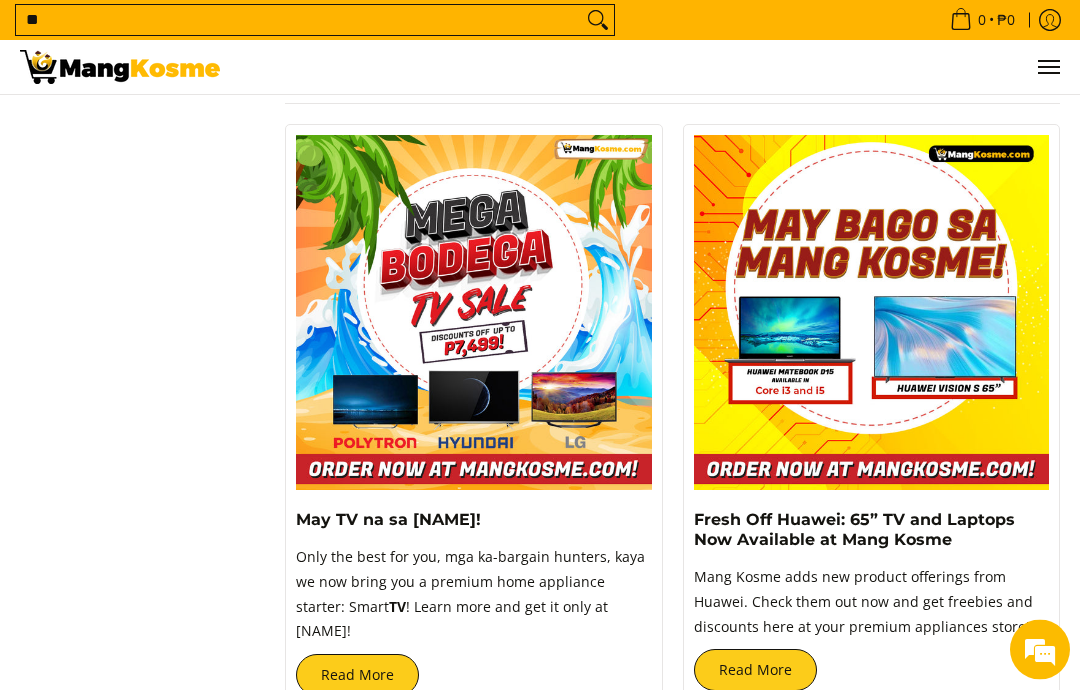 click at bounding box center (474, 314) 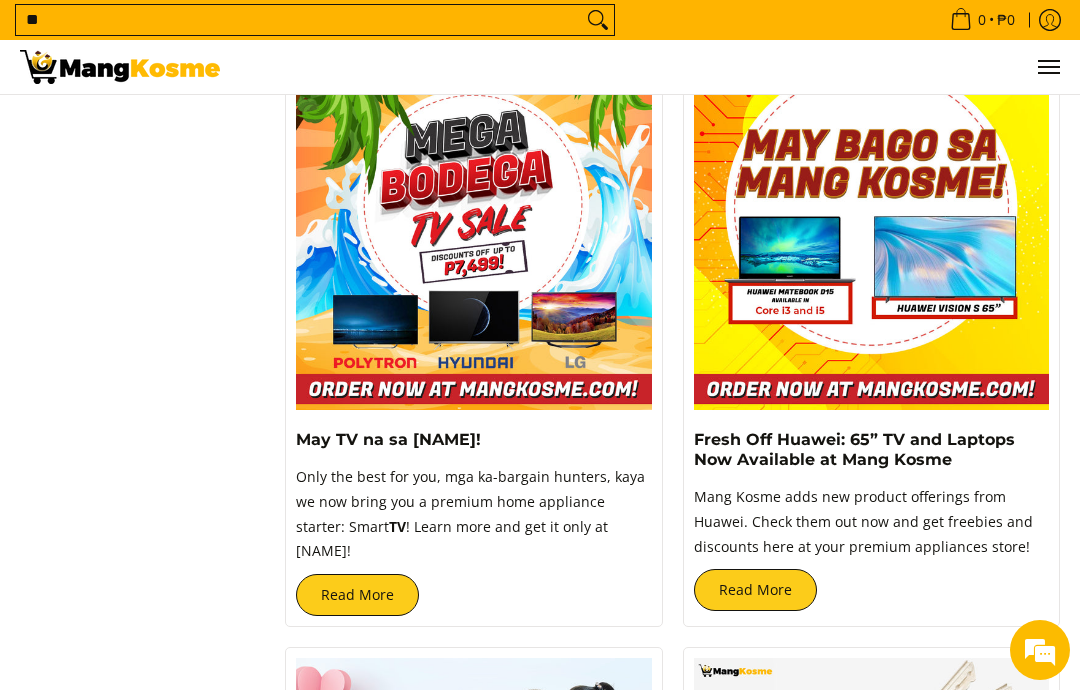 click at bounding box center (872, 233) 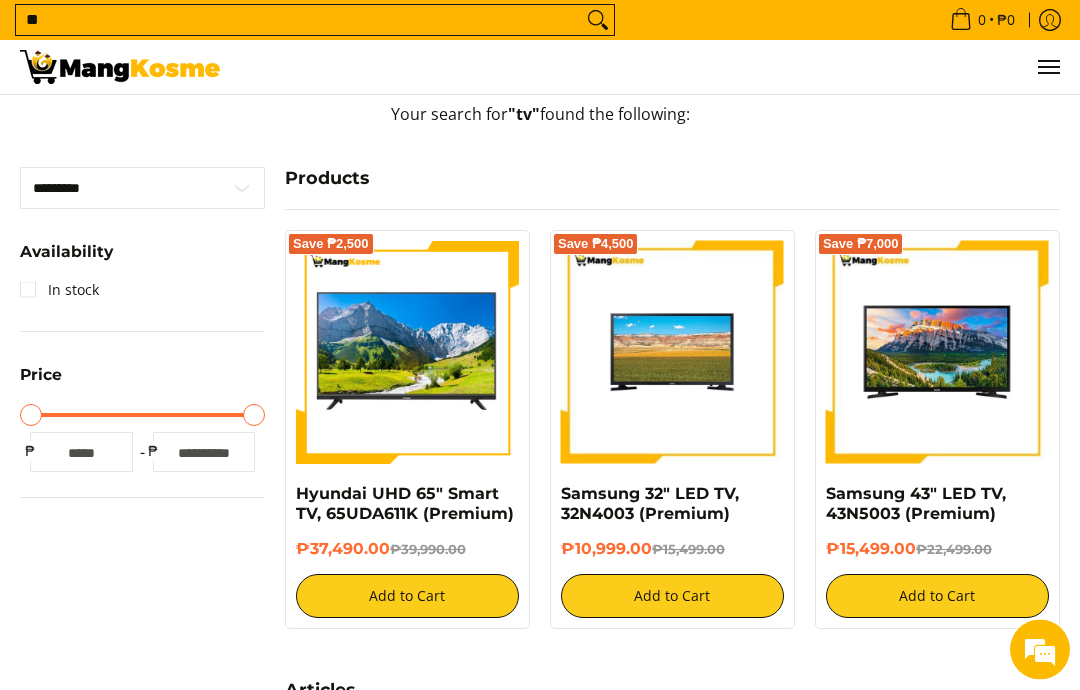 scroll, scrollTop: 360, scrollLeft: 0, axis: vertical 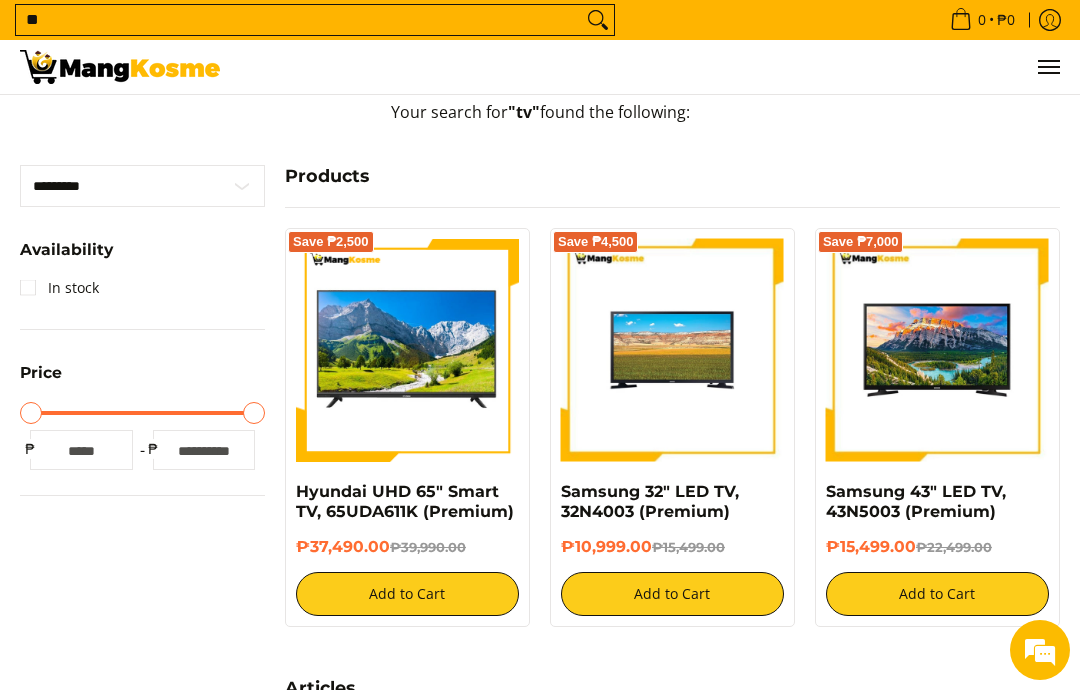 click at bounding box center [407, 350] 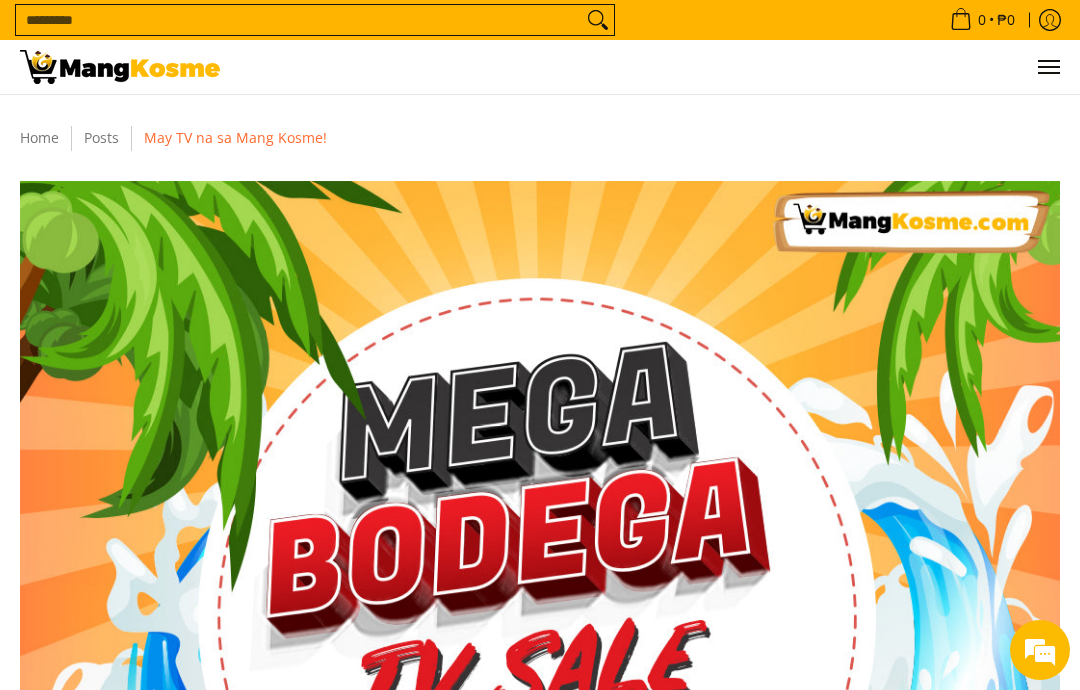 scroll, scrollTop: 0, scrollLeft: 0, axis: both 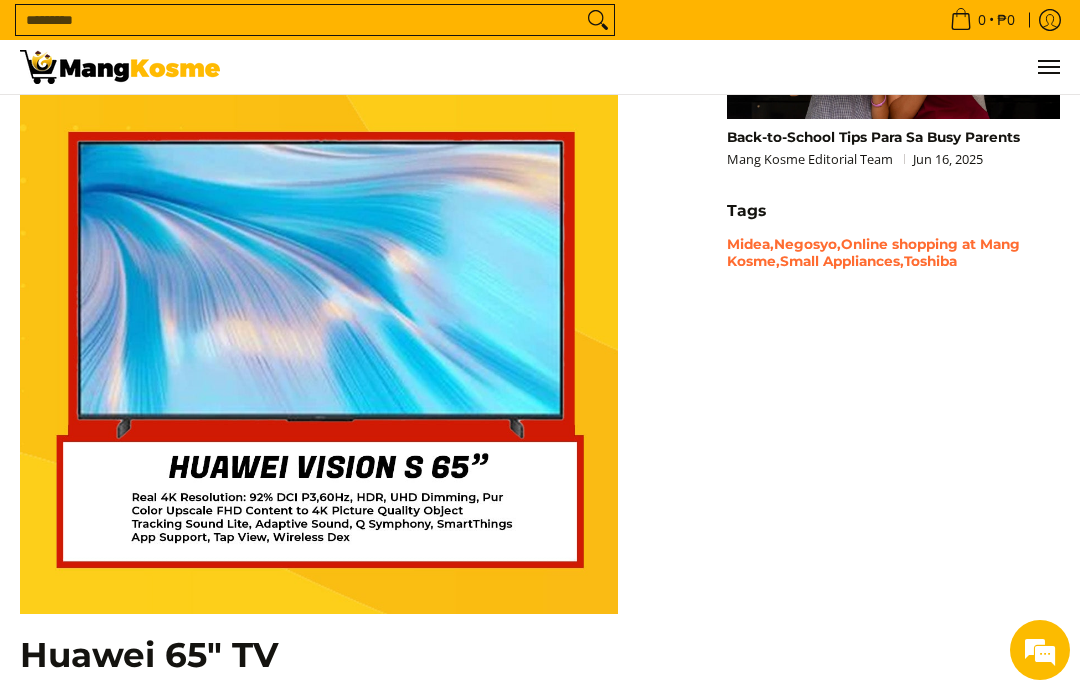 click at bounding box center [319, -52] 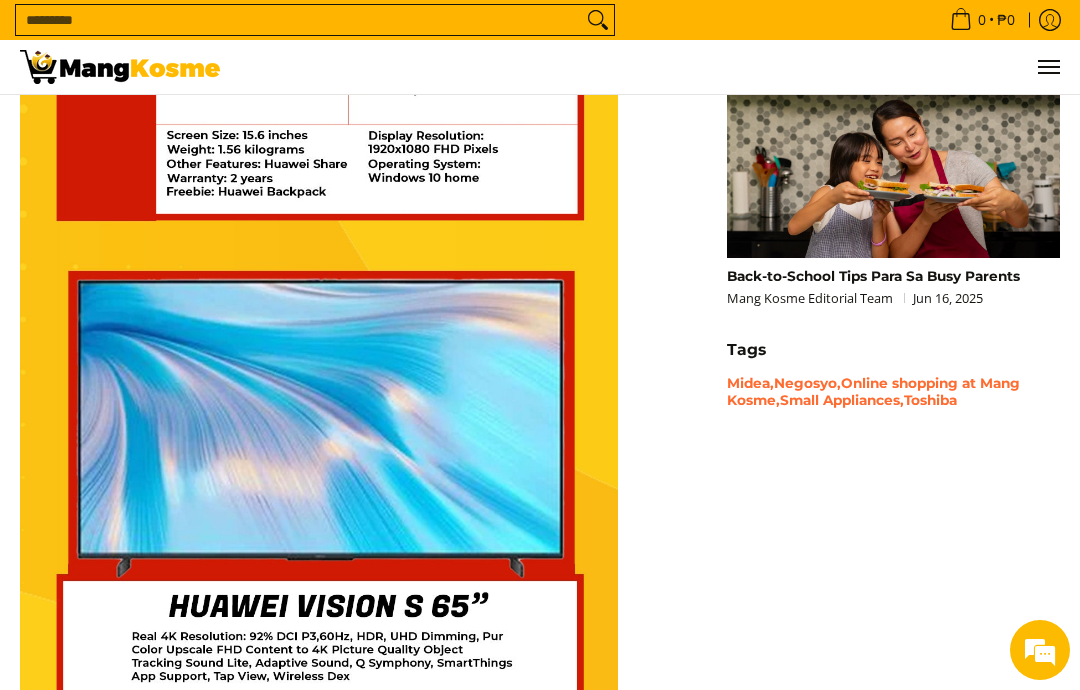 scroll, scrollTop: 2248, scrollLeft: 0, axis: vertical 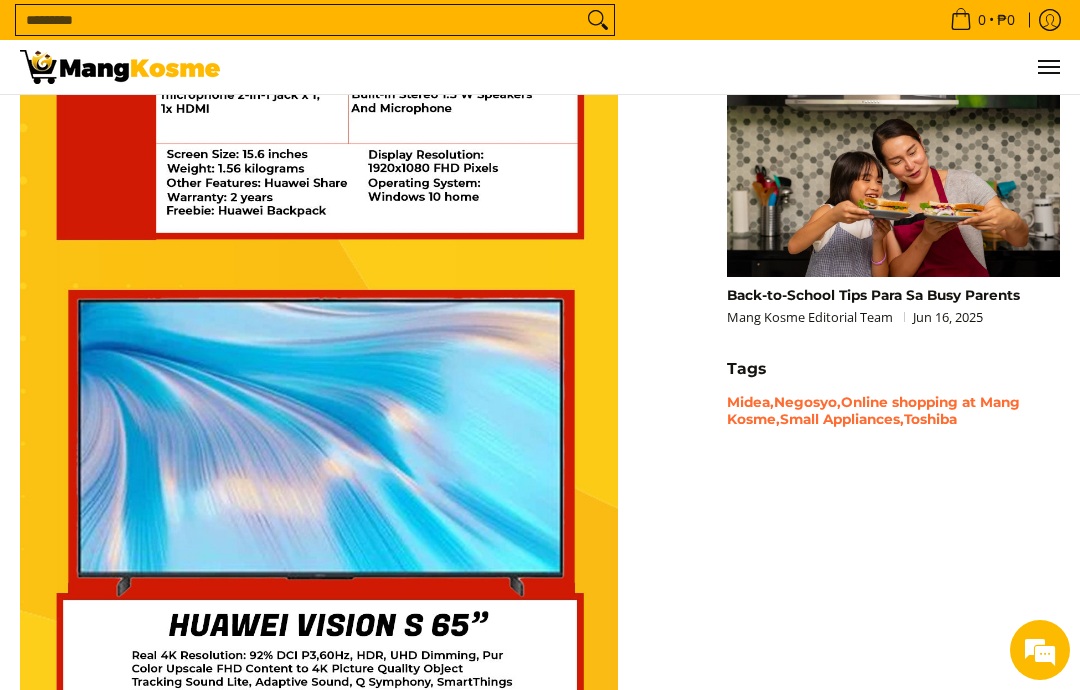 click at bounding box center [319, 106] 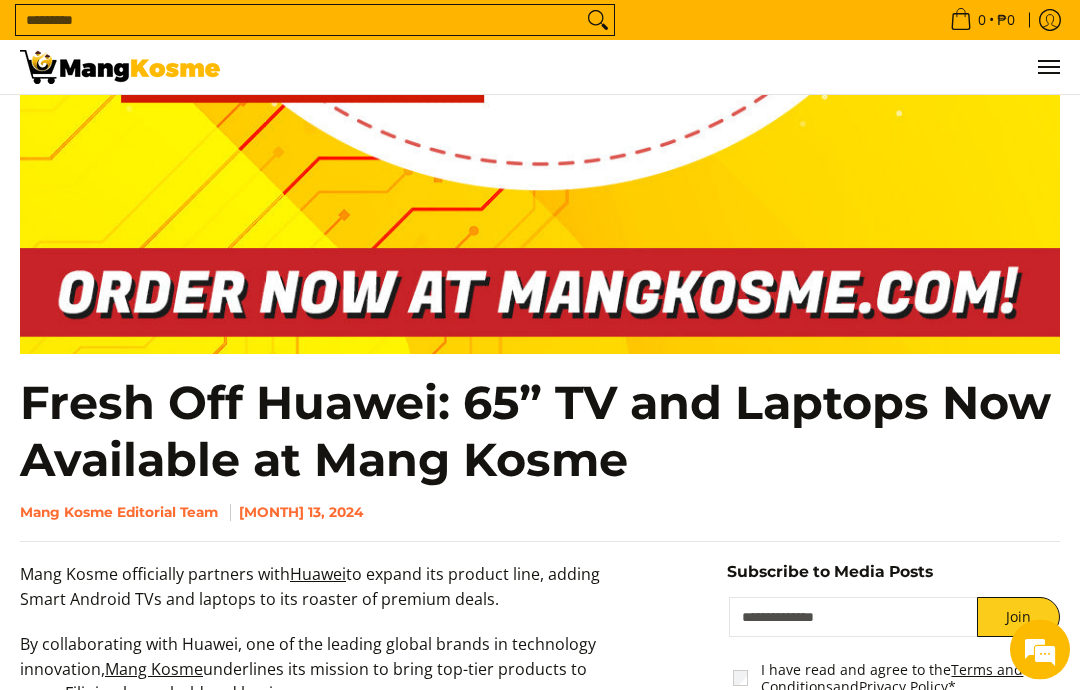 scroll, scrollTop: 859, scrollLeft: 0, axis: vertical 